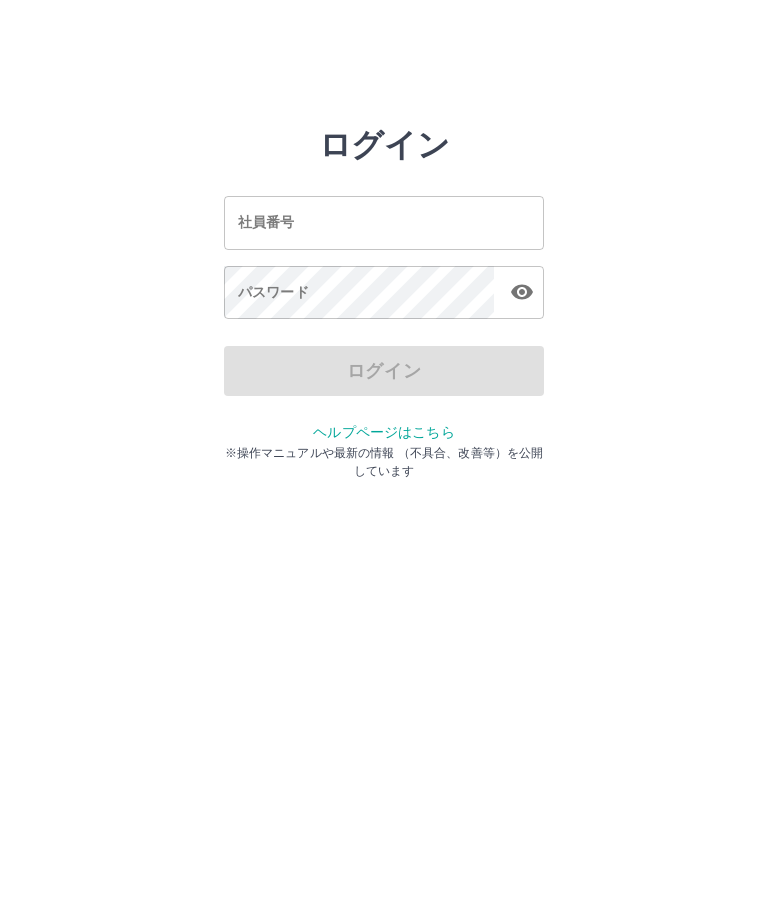 scroll, scrollTop: 0, scrollLeft: 0, axis: both 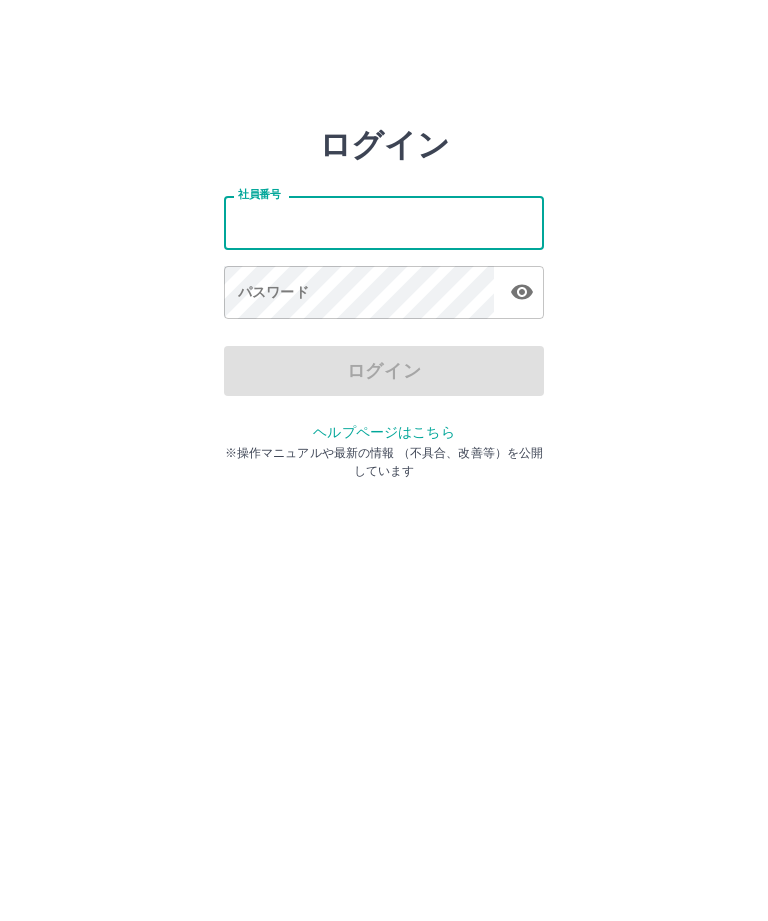 click on "社員番号" at bounding box center (384, 222) 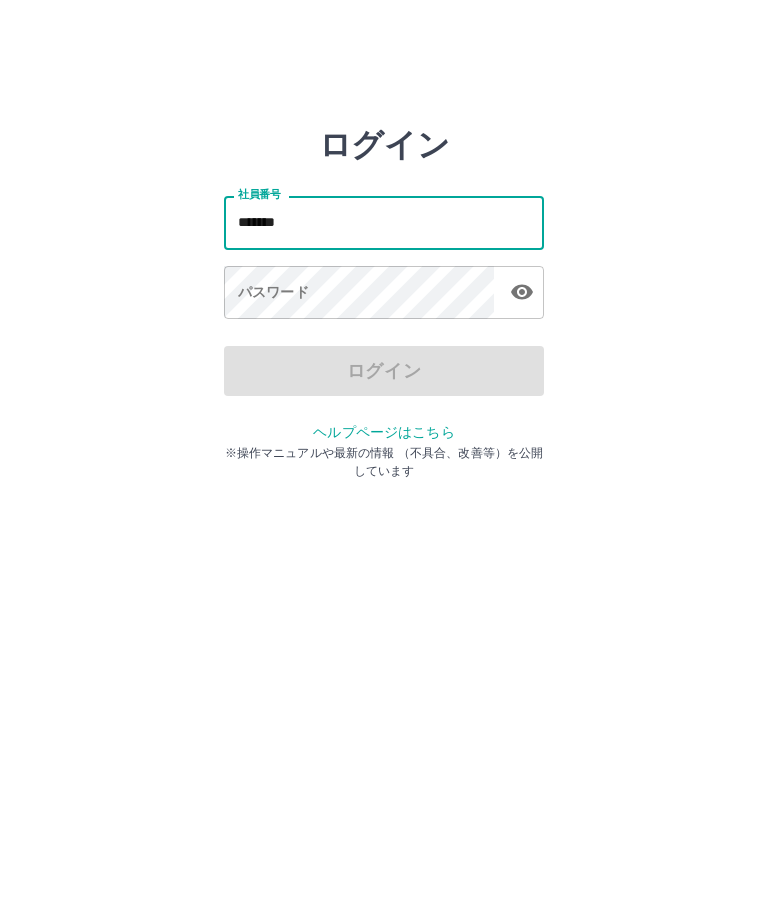 type on "*******" 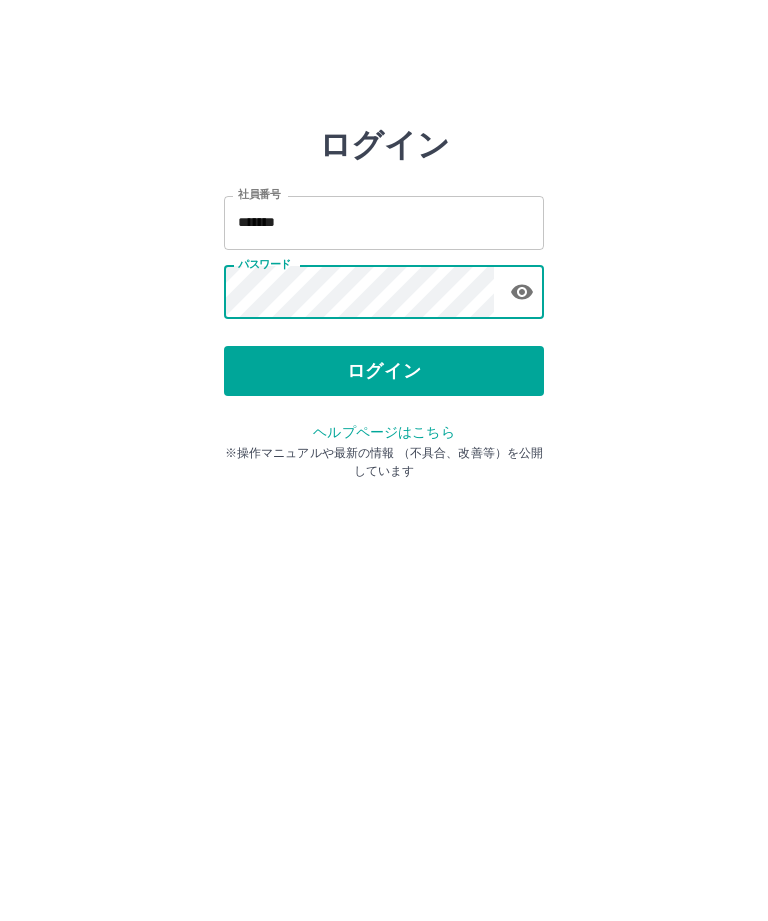 click on "ログイン" at bounding box center (384, 371) 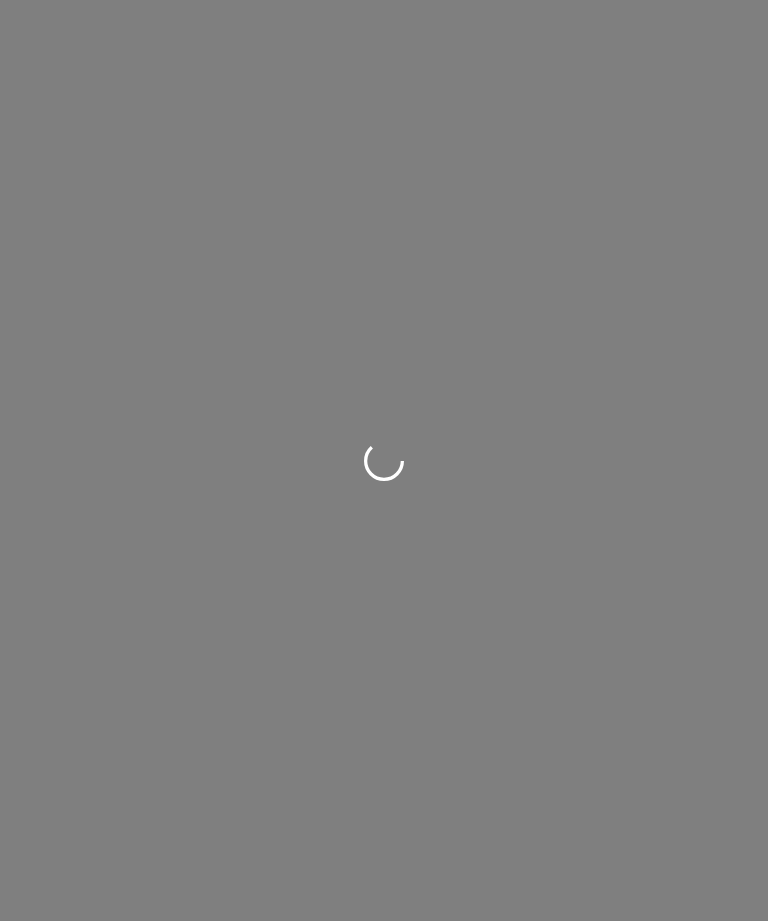 scroll, scrollTop: 0, scrollLeft: 0, axis: both 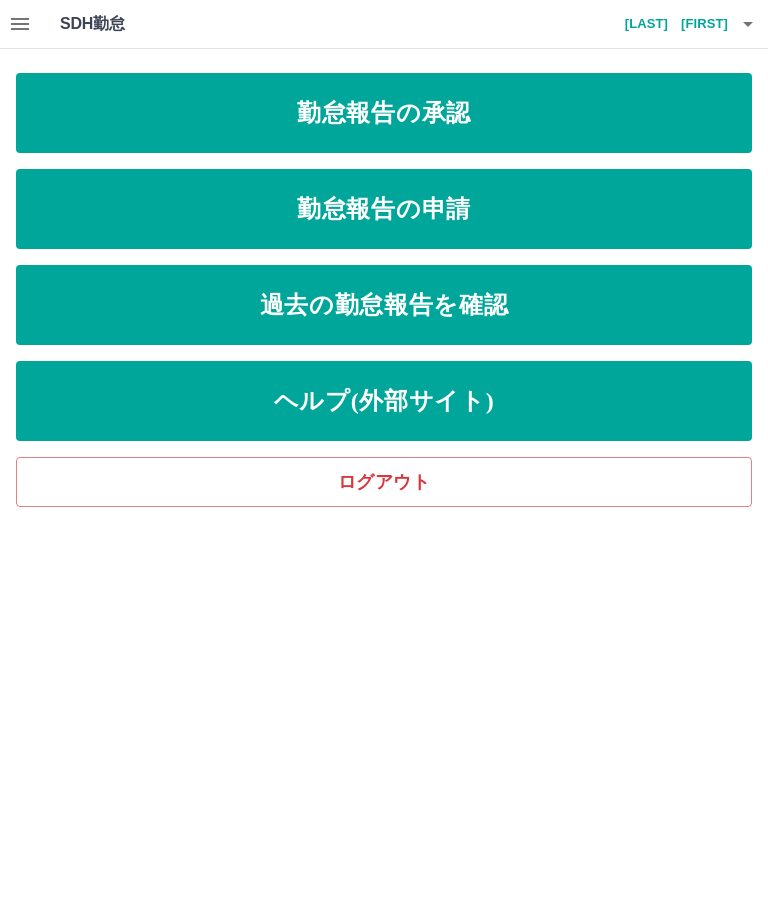 click on "勤怠報告の申請" at bounding box center [384, 209] 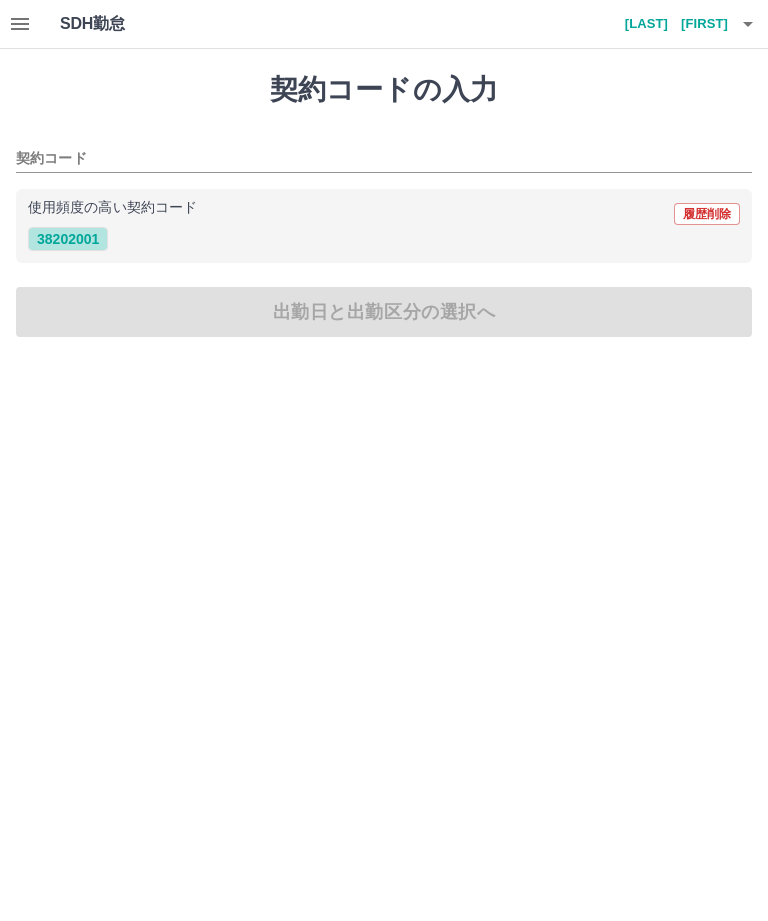 click on "38202001" at bounding box center [68, 239] 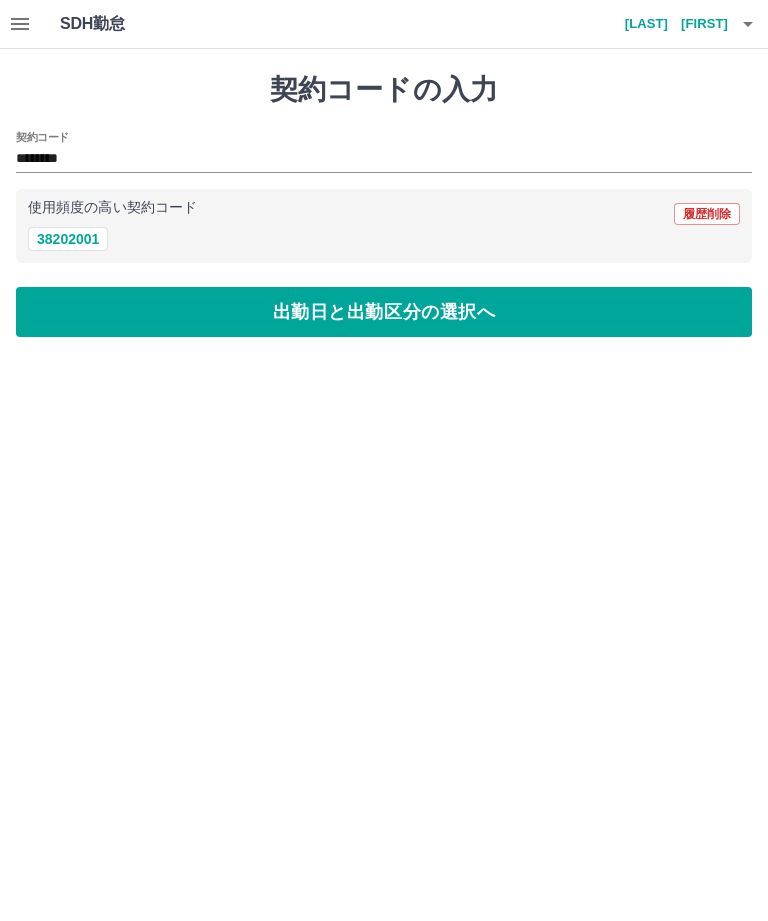 click on "出勤日と出勤区分の選択へ" at bounding box center (384, 312) 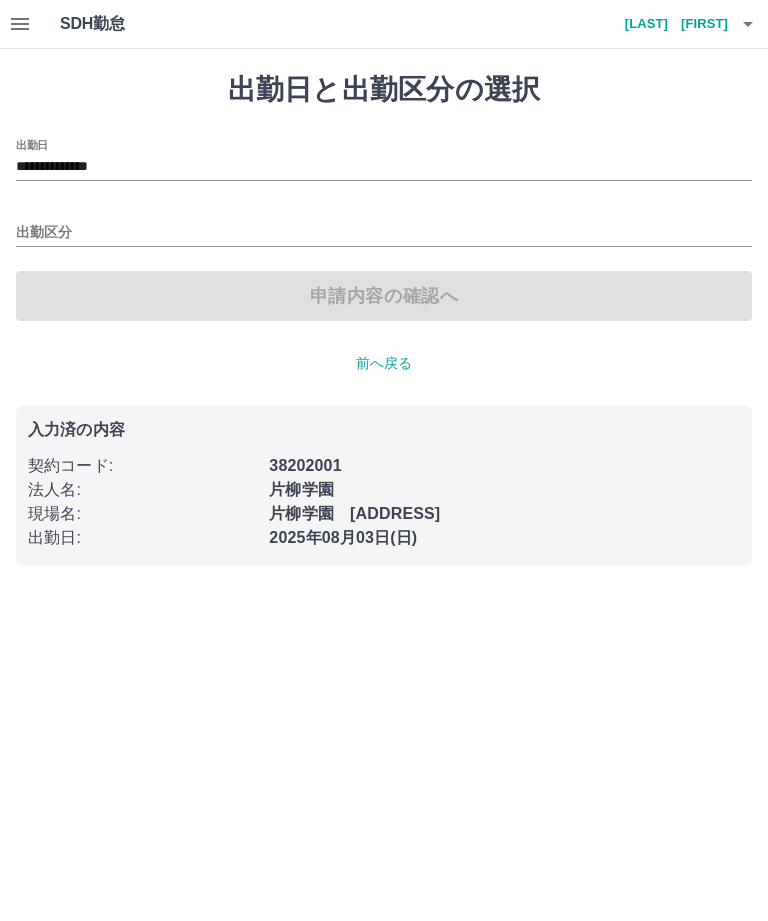 click on "**********" at bounding box center [384, 167] 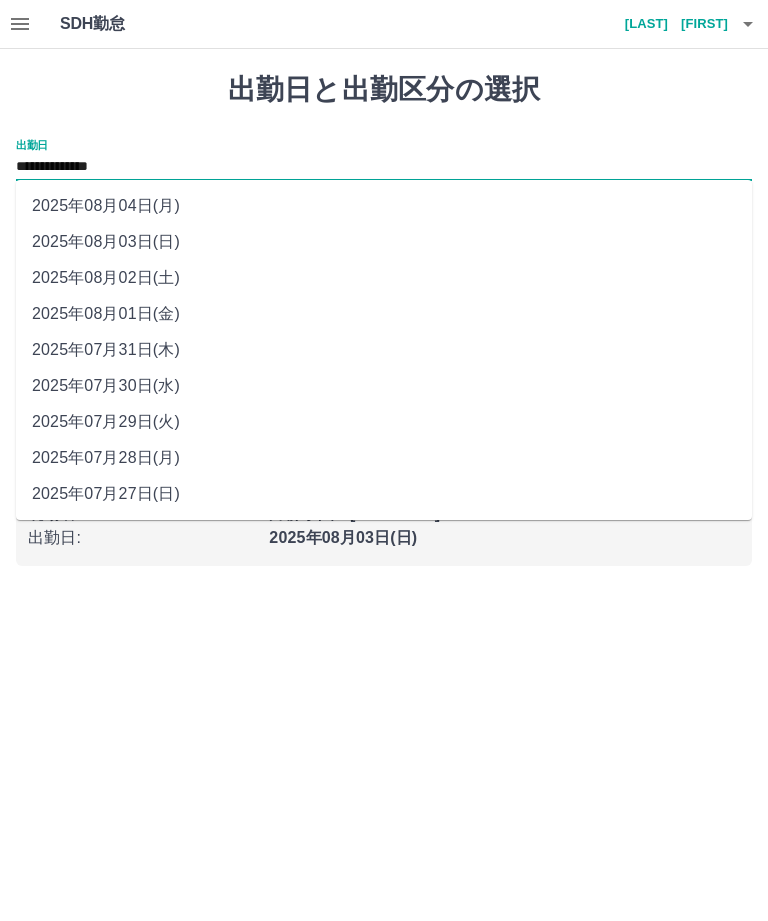 click on "2025年08月01日(金)" at bounding box center (384, 314) 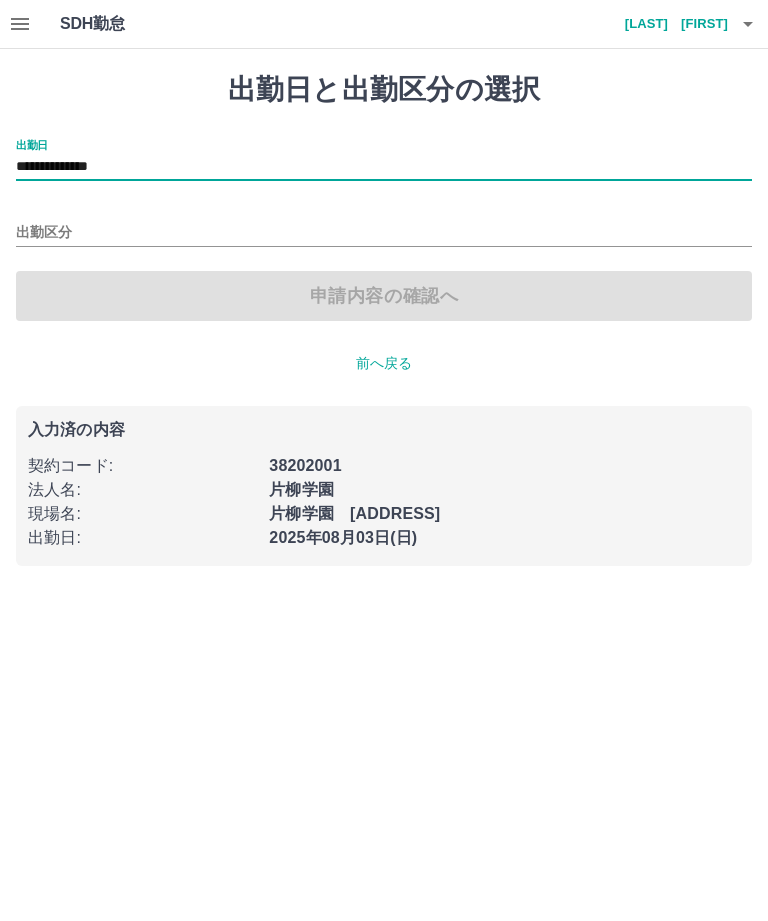 click on "出勤区分" at bounding box center [384, 233] 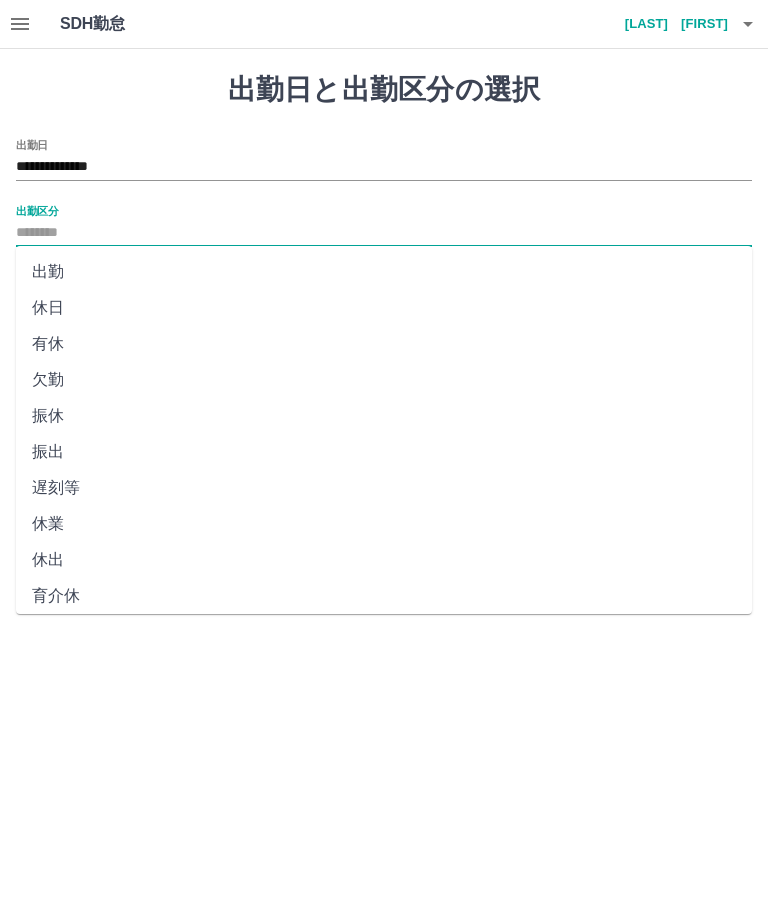 click on "休日" at bounding box center (384, 308) 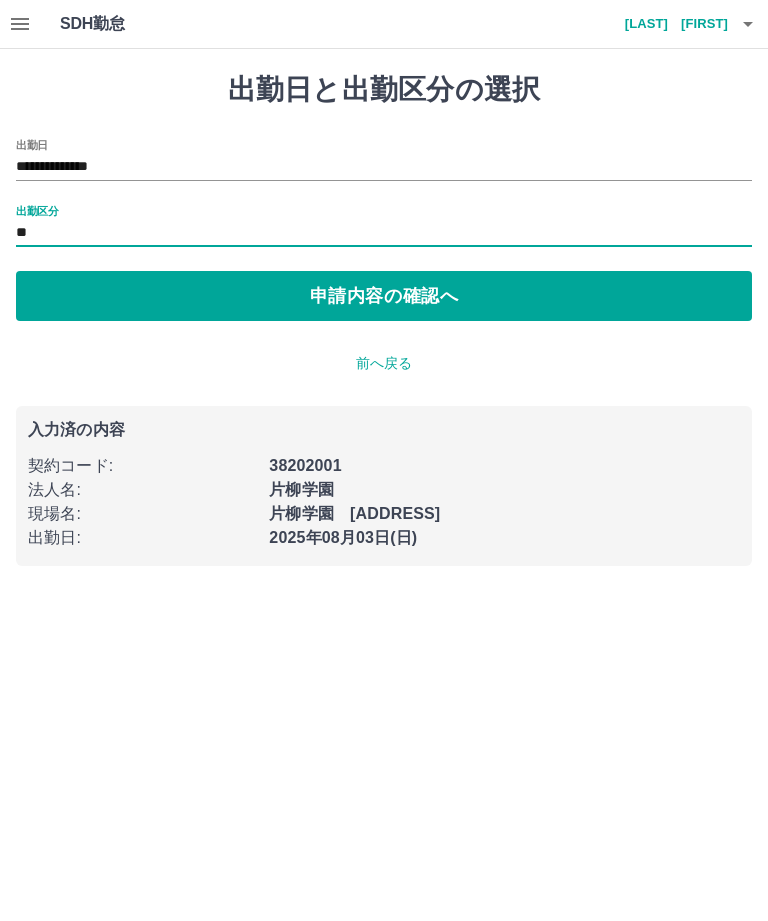 click on "申請内容の確認へ" at bounding box center [384, 296] 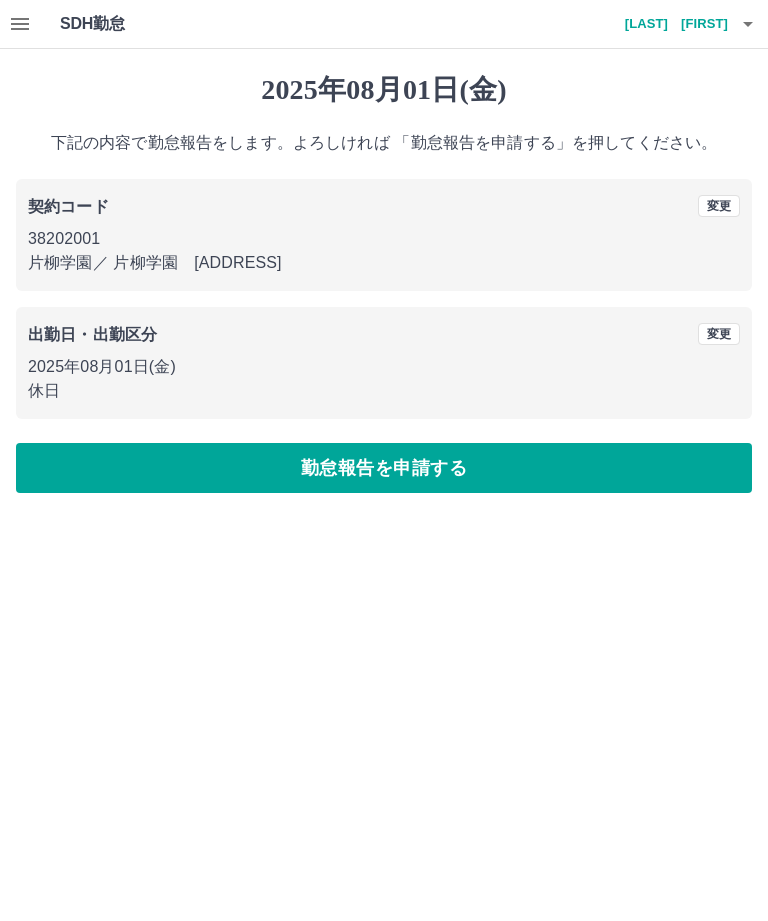 click on "勤怠報告を申請する" at bounding box center [384, 468] 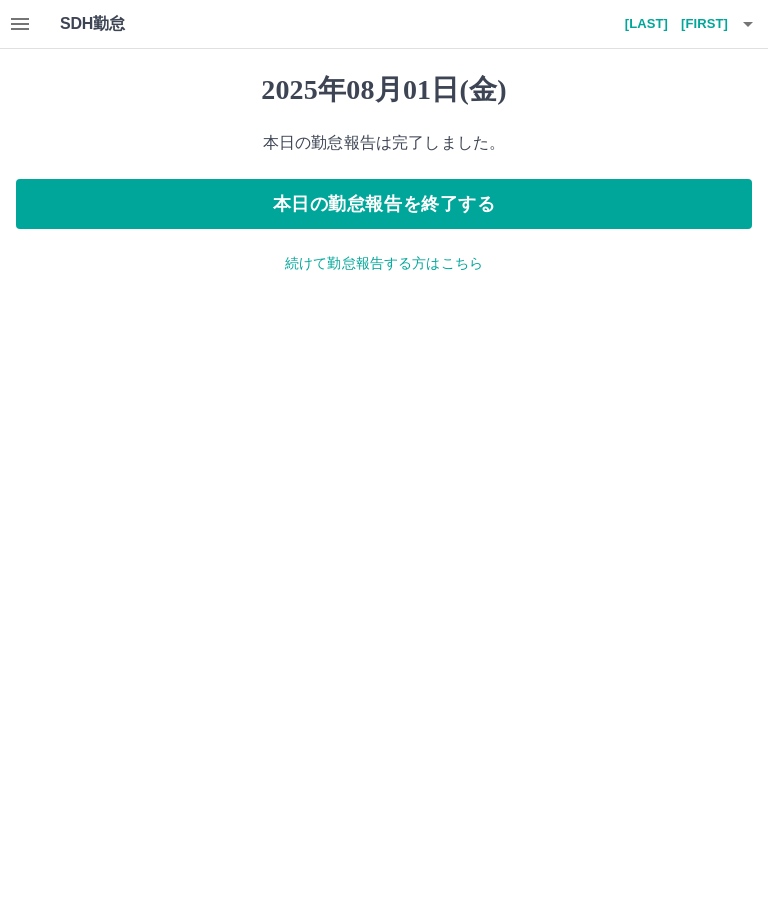 click on "続けて勤怠報告する方はこちら" at bounding box center (384, 263) 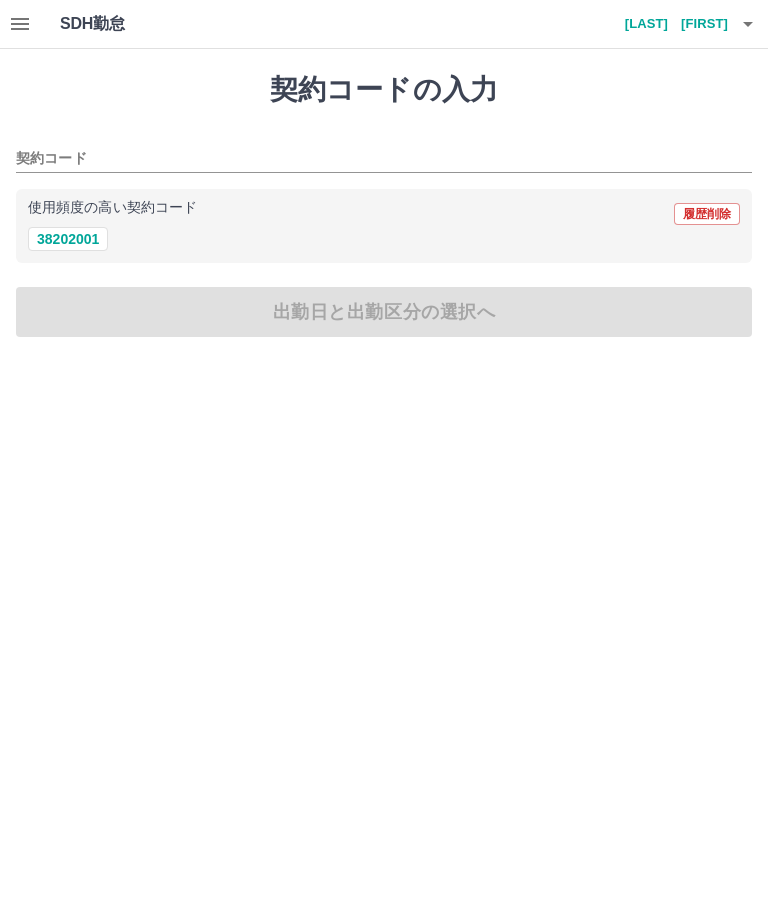 click on "使用頻度の高い契約コード" at bounding box center (112, 208) 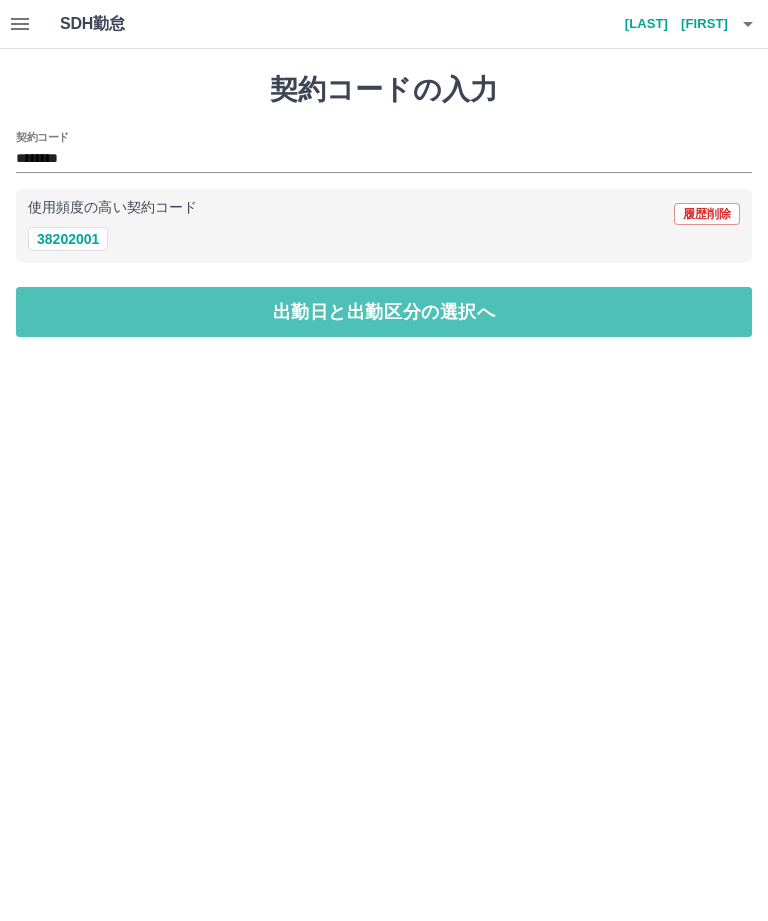 click on "出勤日と出勤区分の選択へ" at bounding box center [384, 312] 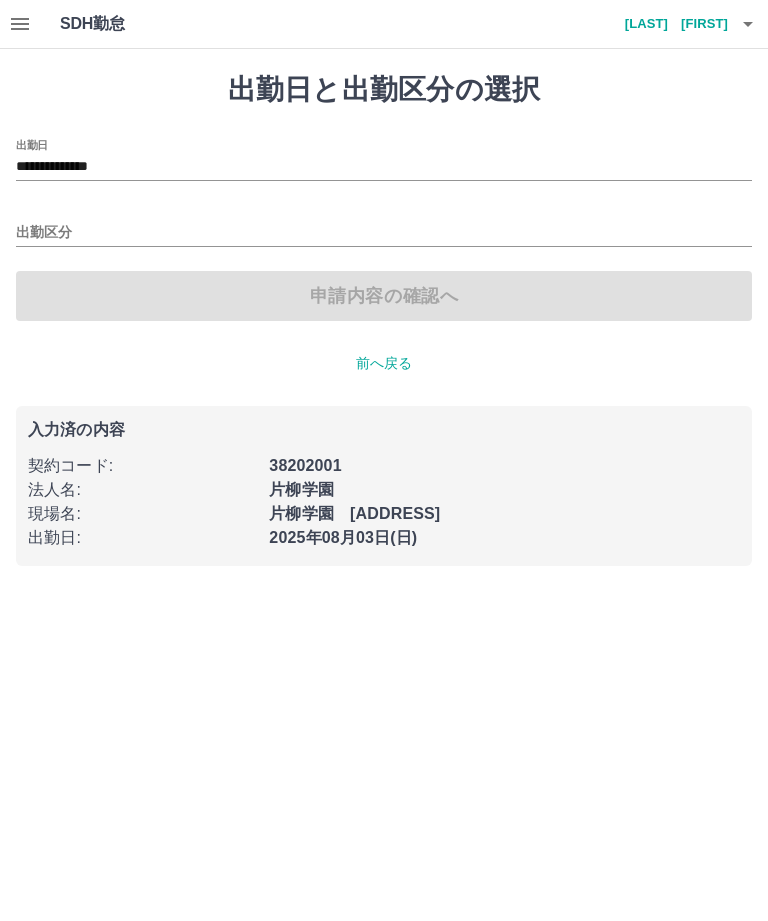 click on "**********" at bounding box center (384, 167) 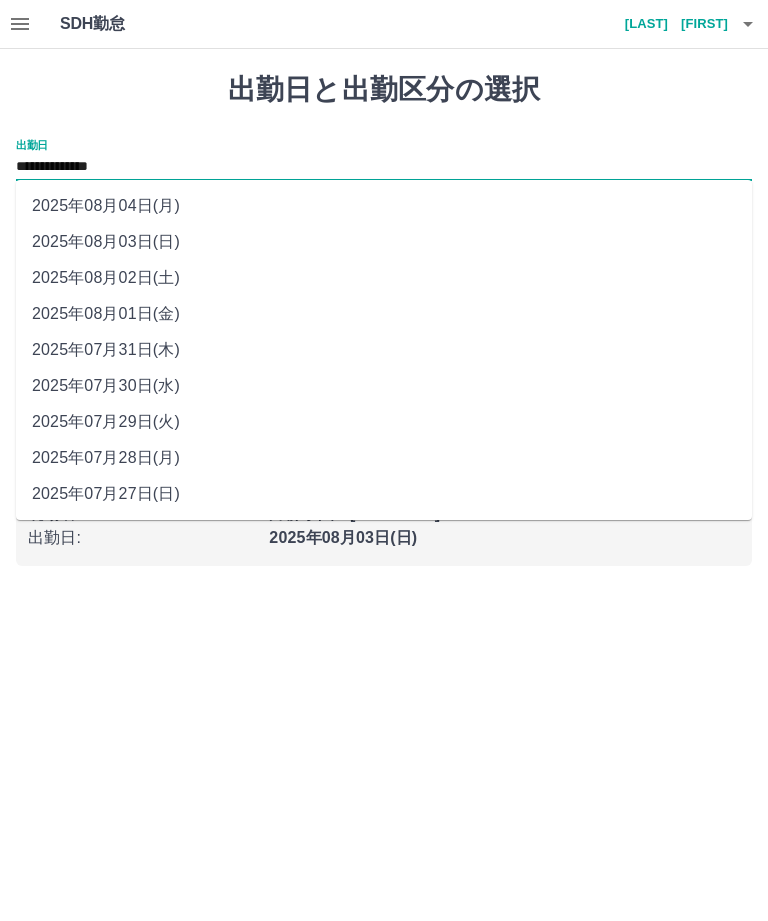 click on "2025年08月02日(土)" at bounding box center [384, 278] 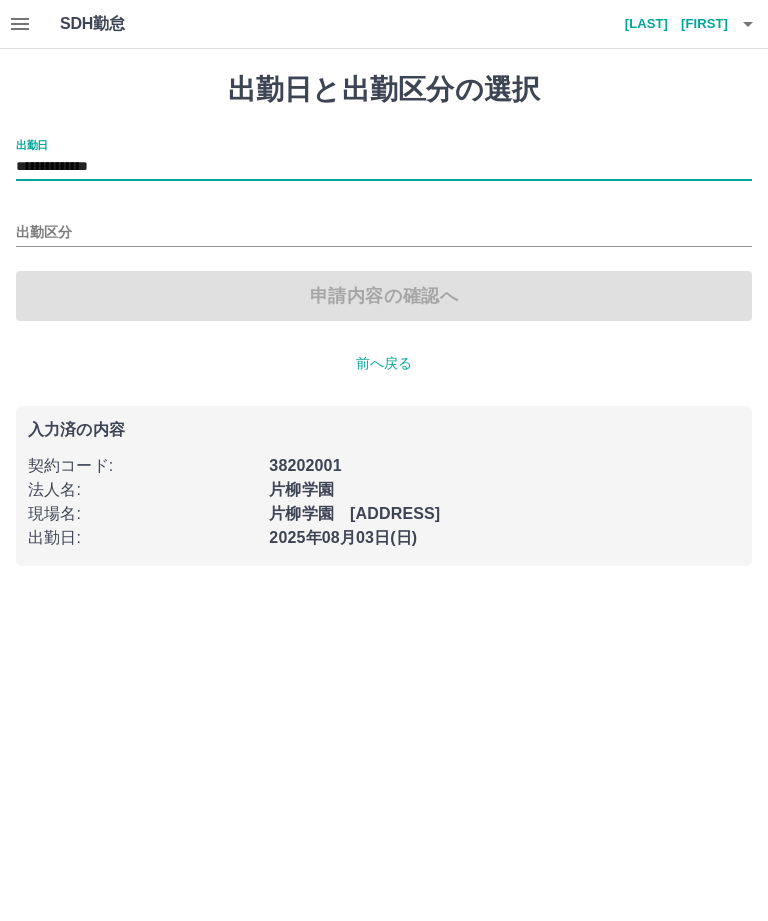 click on "出勤区分" at bounding box center [384, 233] 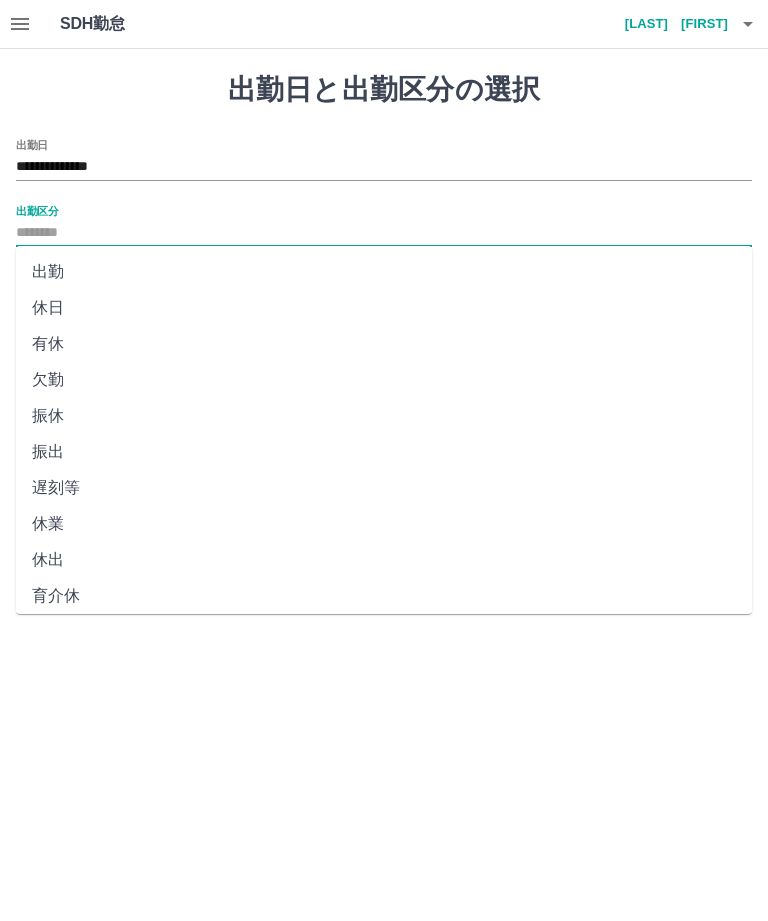 click on "休日" at bounding box center [384, 308] 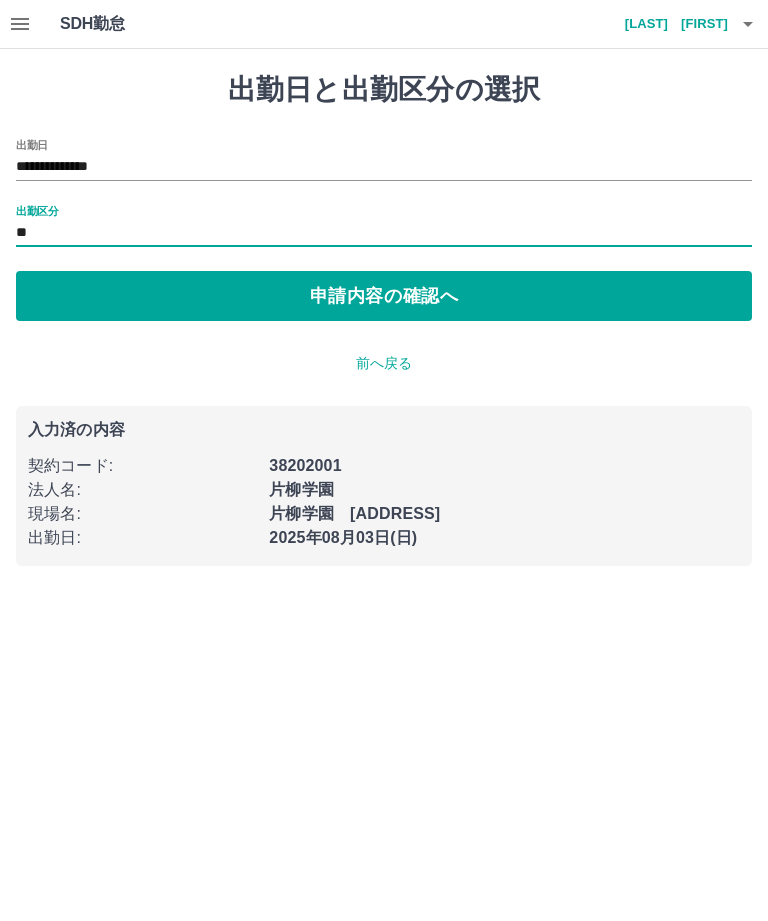 click on "申請内容の確認へ" at bounding box center [384, 296] 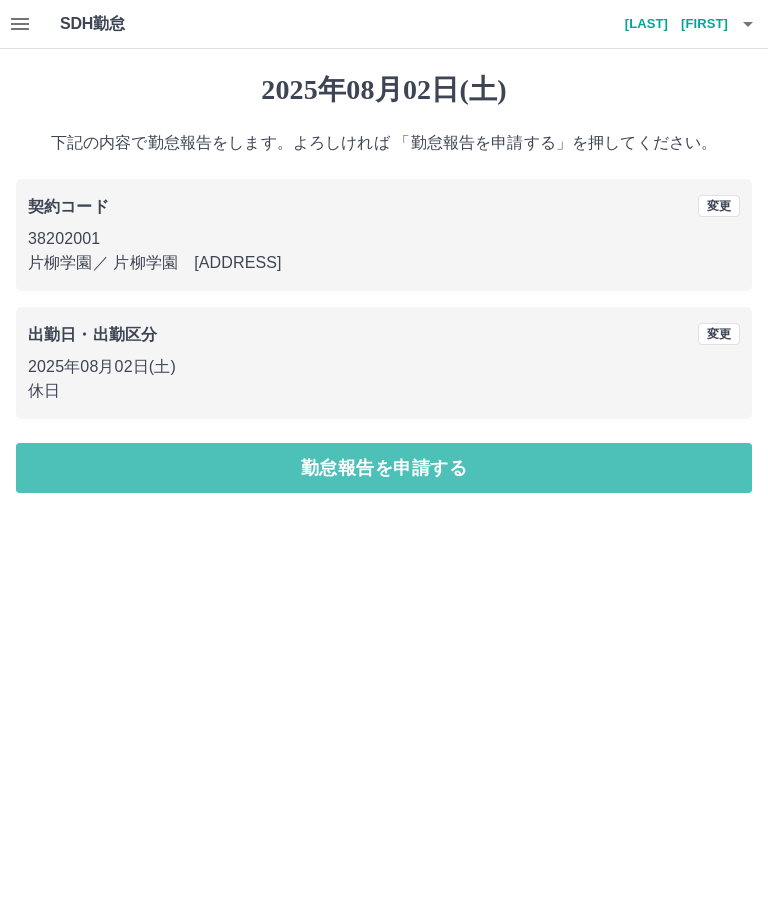 click on "勤怠報告を申請する" at bounding box center (384, 468) 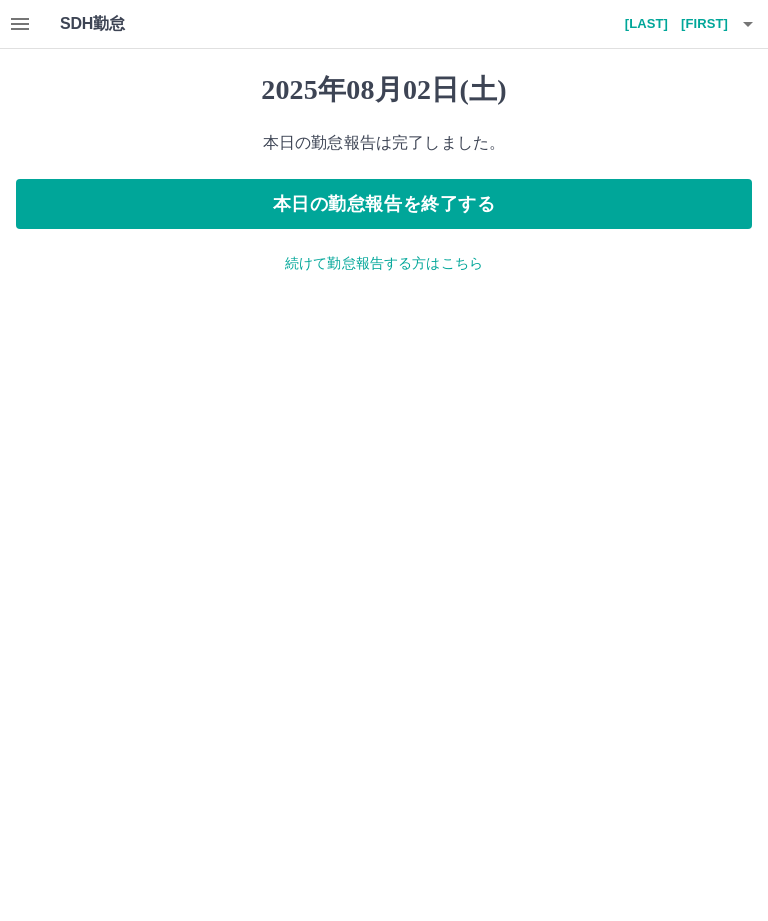 click on "続けて勤怠報告する方はこちら" at bounding box center [384, 263] 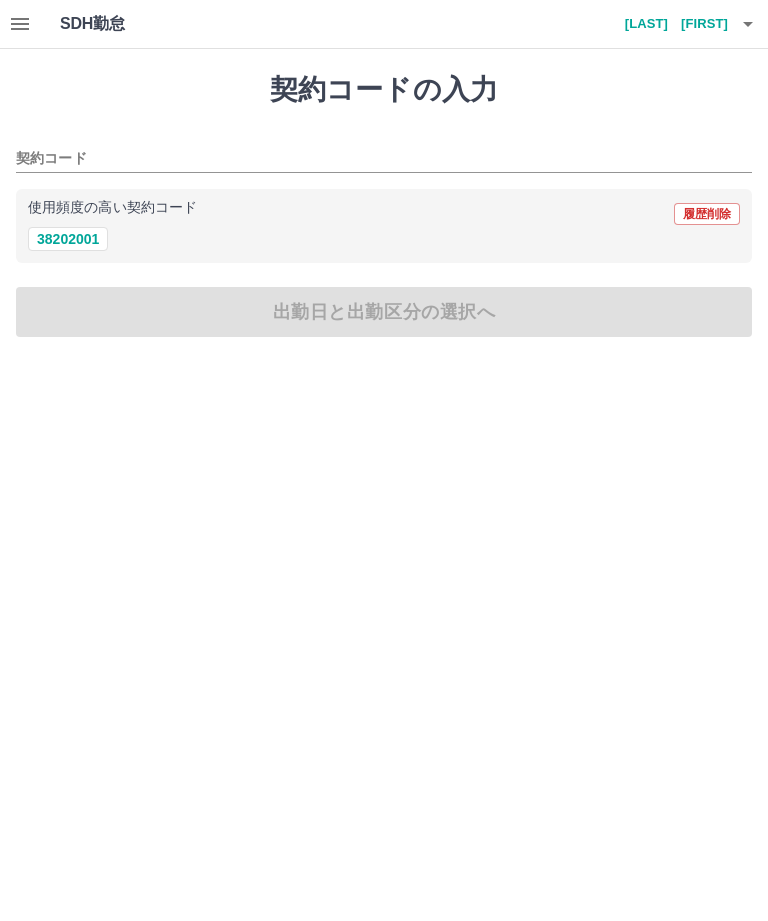 click on "38202001" at bounding box center (68, 239) 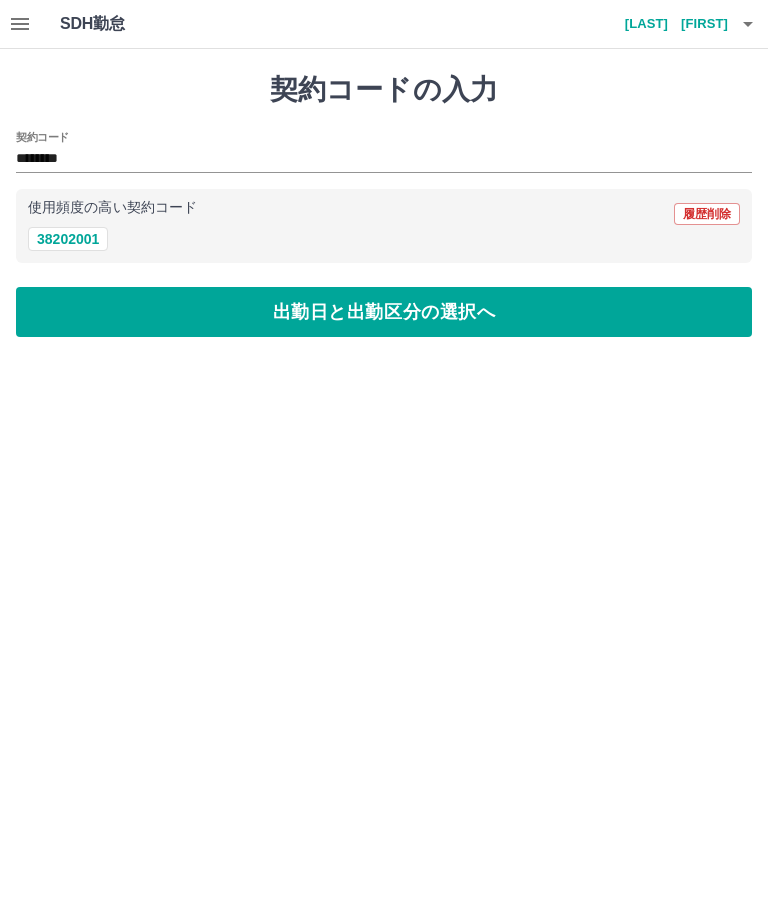 click on "出勤日と出勤区分の選択へ" at bounding box center (384, 312) 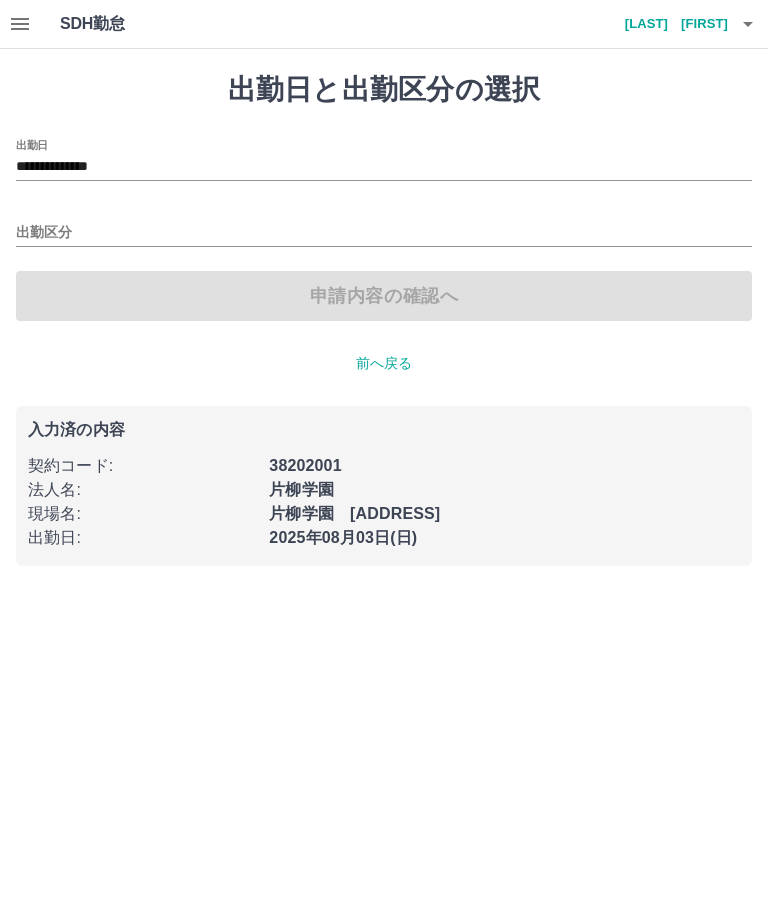 click on "出勤区分" at bounding box center (384, 226) 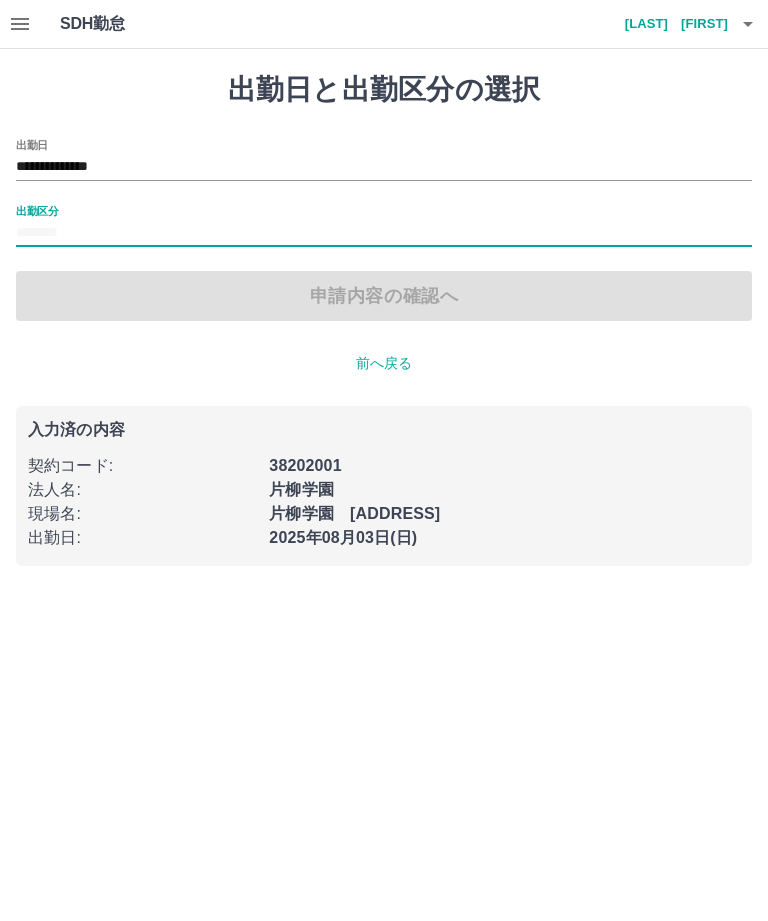 click on "出勤区分" at bounding box center [384, 233] 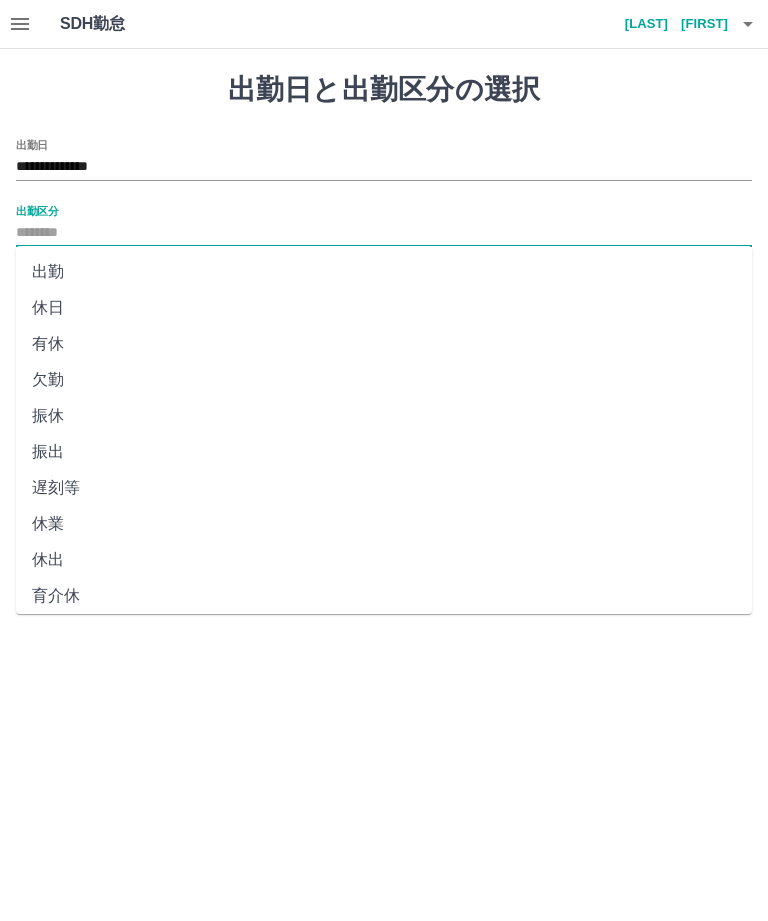 click on "出勤" at bounding box center (384, 272) 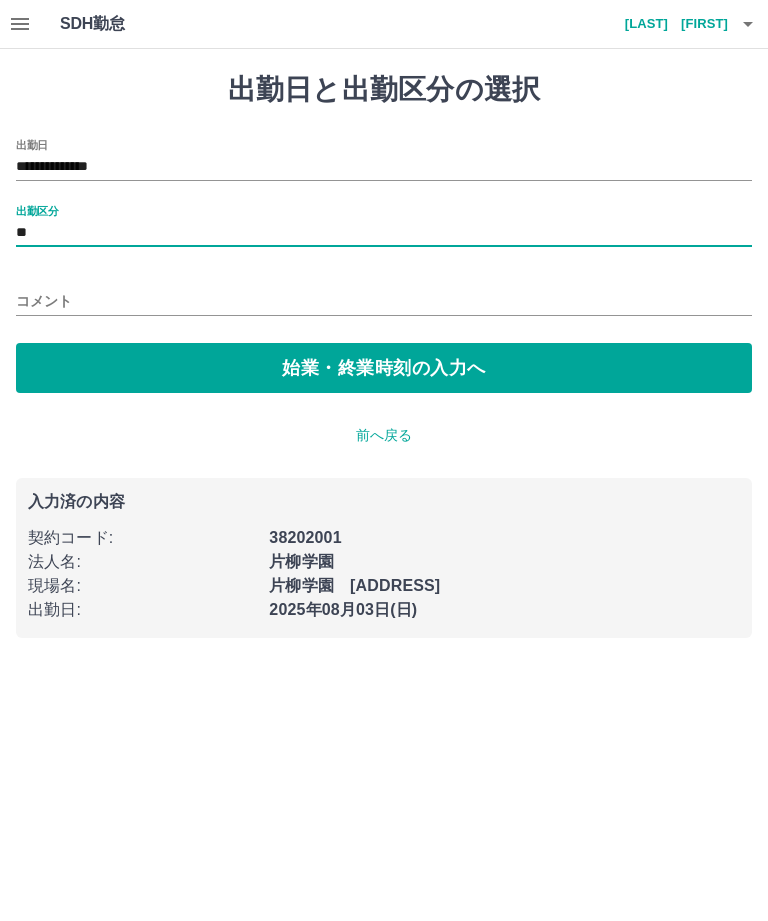 click on "始業・終業時刻の入力へ" at bounding box center (384, 368) 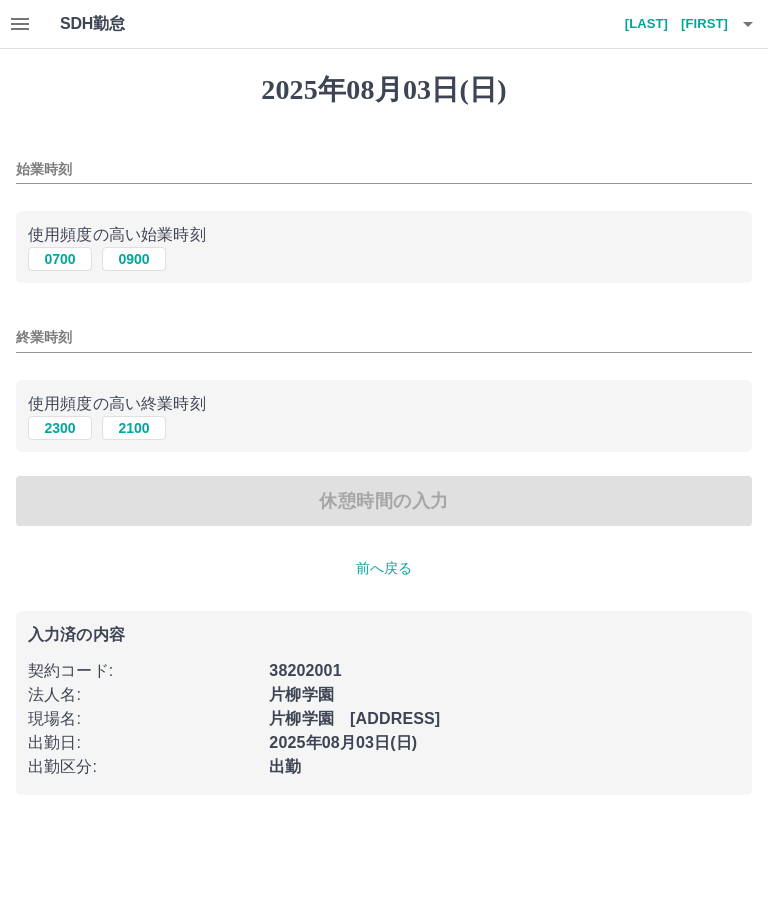 click on "0900" at bounding box center [134, 259] 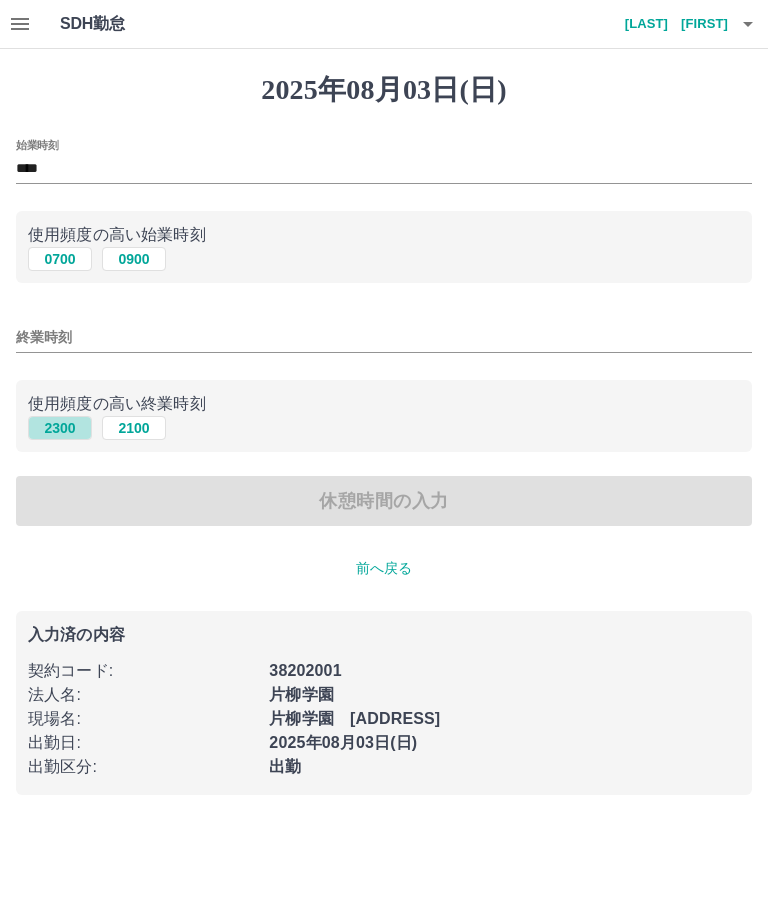 click on "2300" at bounding box center [60, 428] 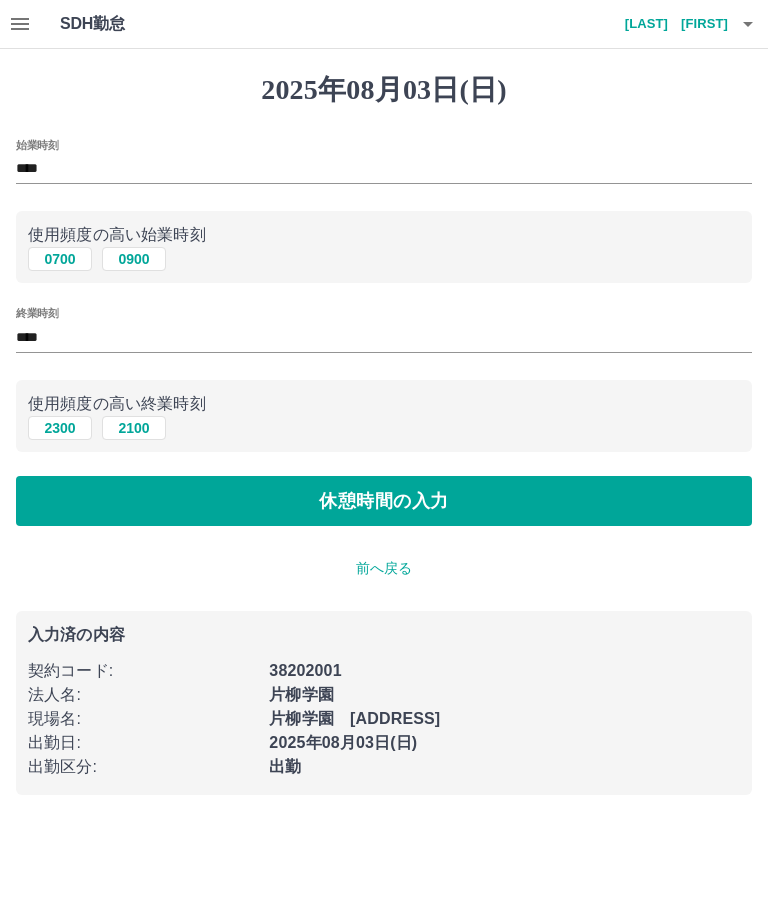 click on "休憩時間の入力" at bounding box center [384, 501] 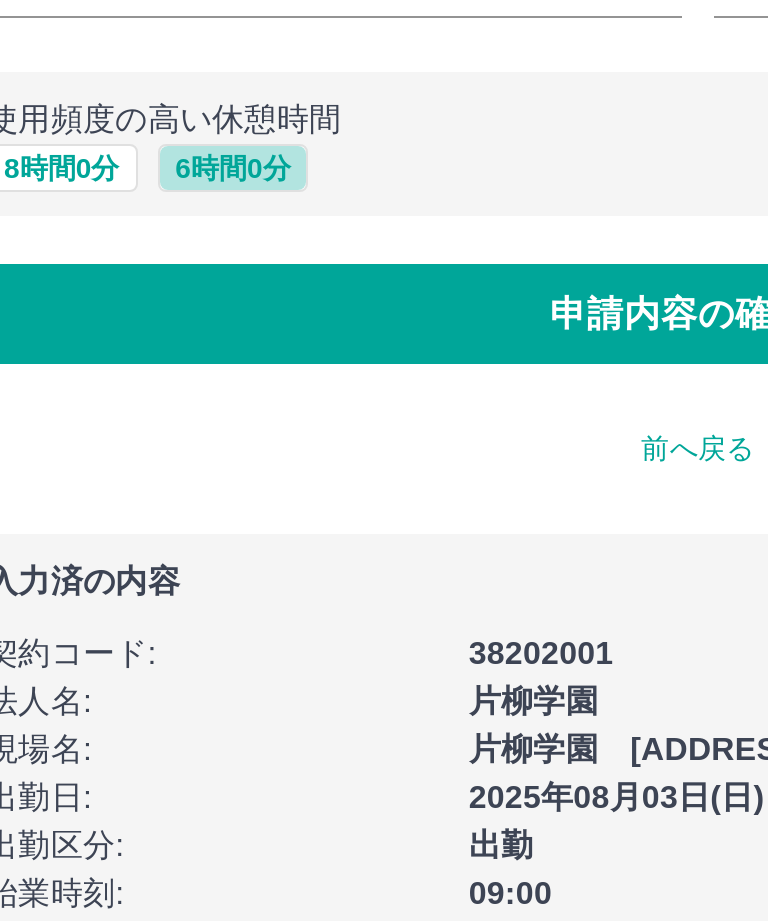 click on "6 時間 0 分" at bounding box center (152, 259) 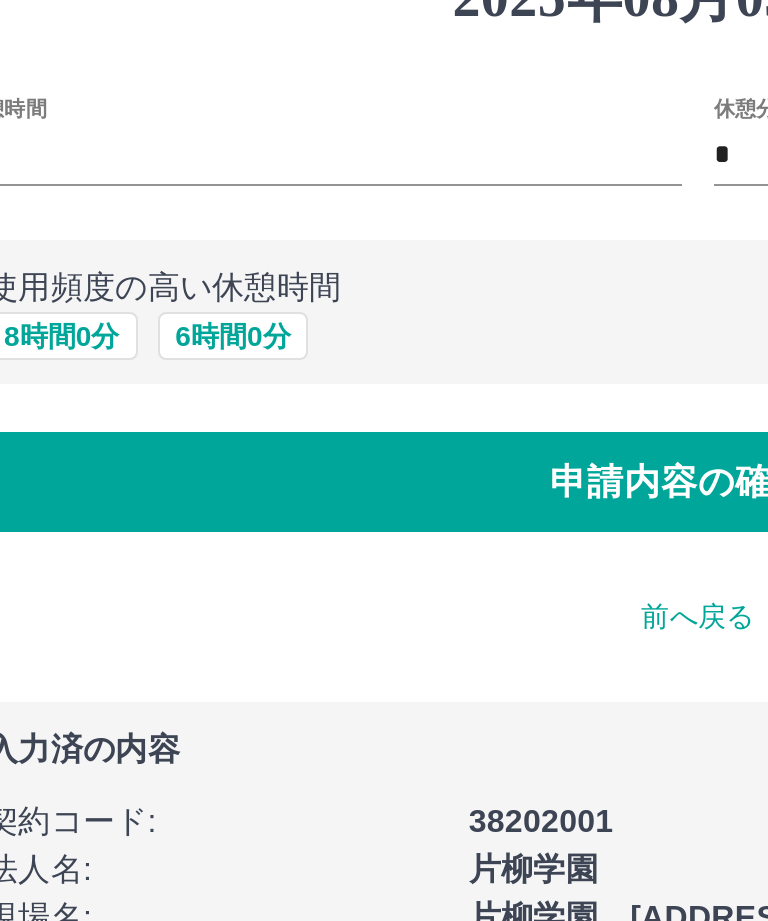 click on "6 時間 0 分" at bounding box center (152, 259) 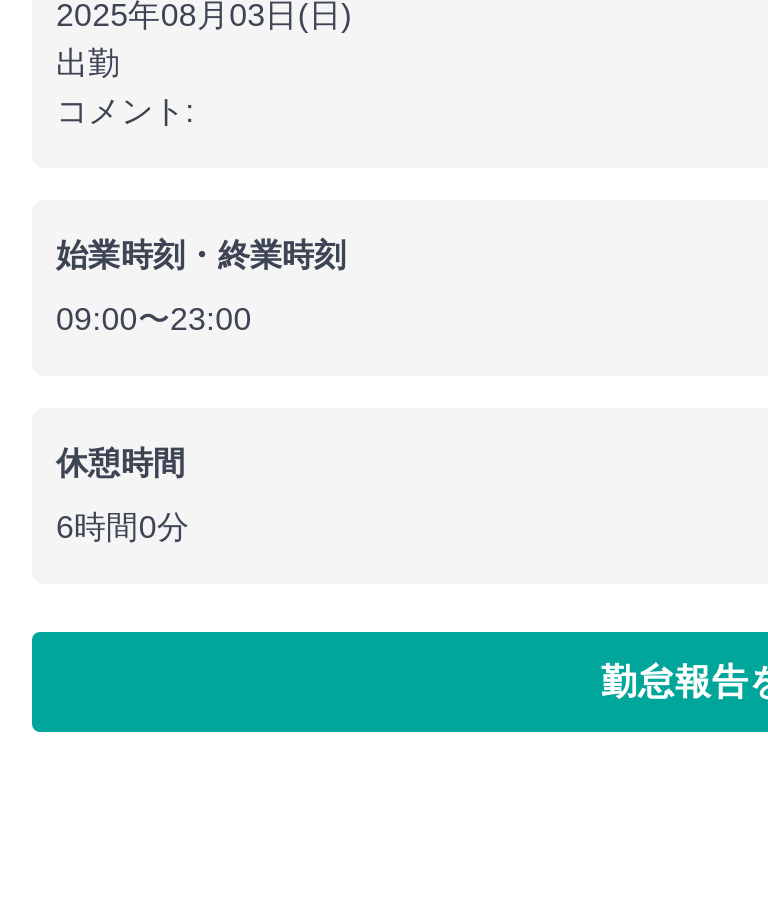 click on "勤怠報告を申請する" at bounding box center [384, 700] 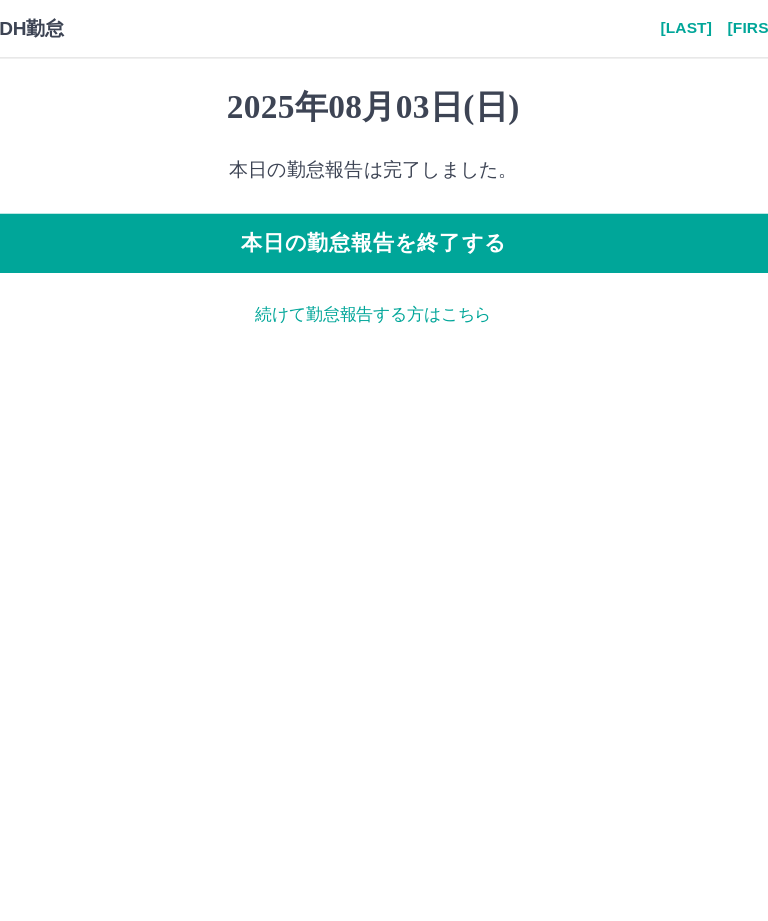 click on "続けて勤怠報告する方はこちら" at bounding box center (384, 263) 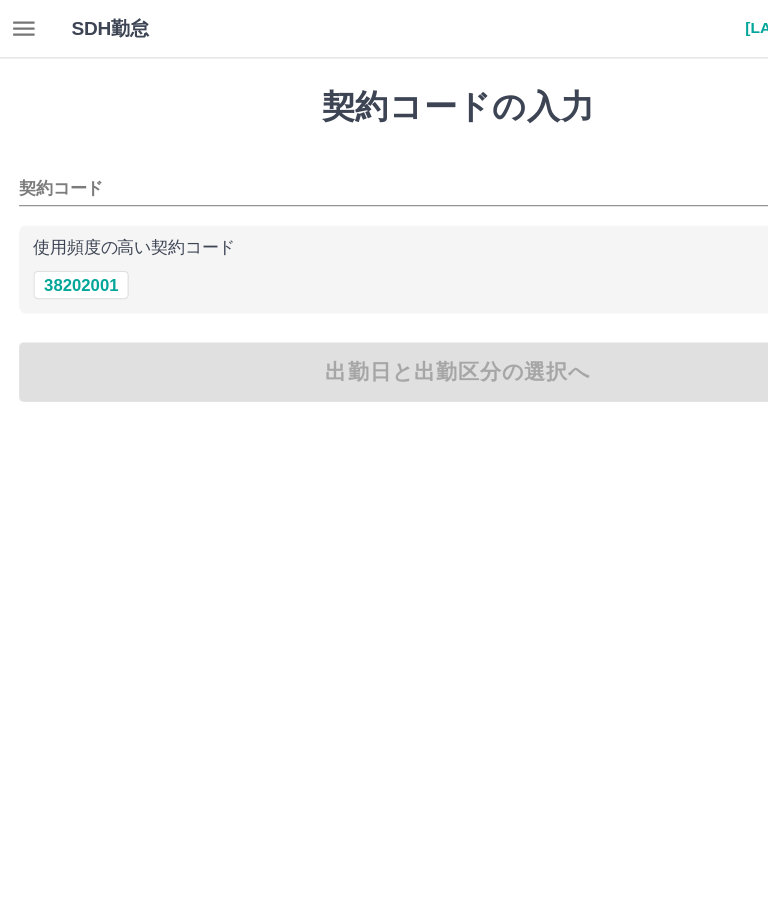 click on "38202001" at bounding box center [68, 239] 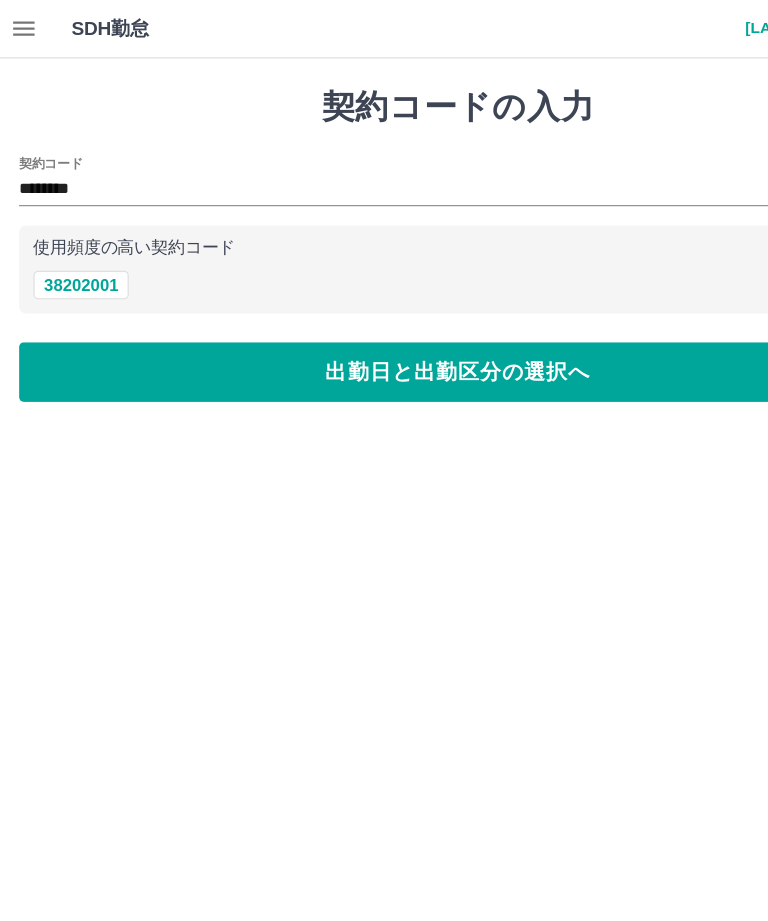 click on "出勤日と出勤区分の選択へ" at bounding box center [384, 312] 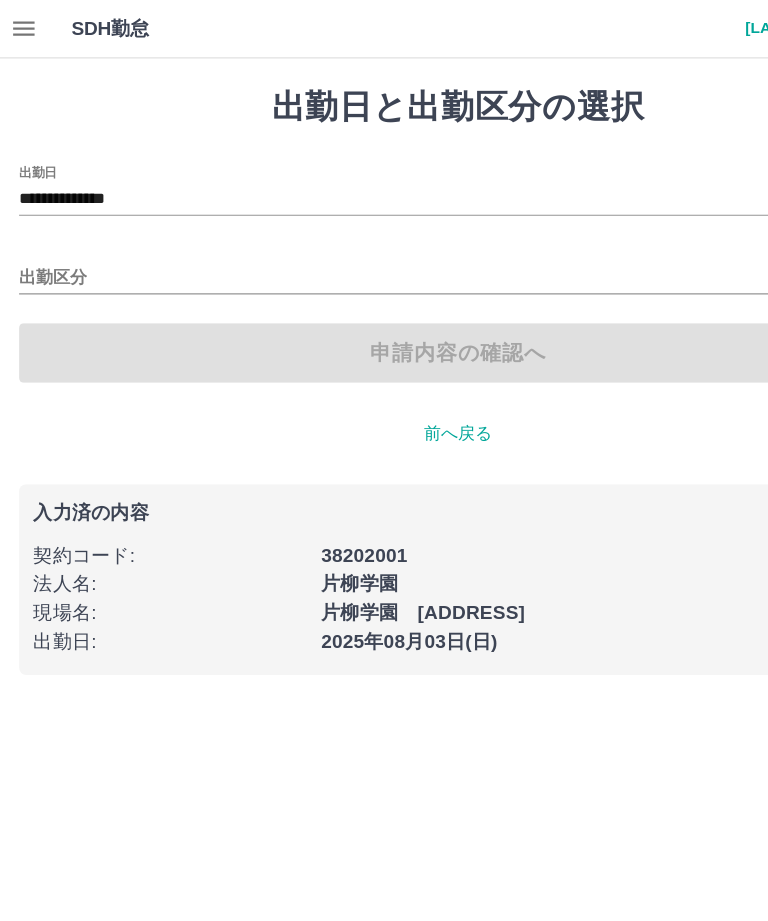 click on "**********" at bounding box center [384, 167] 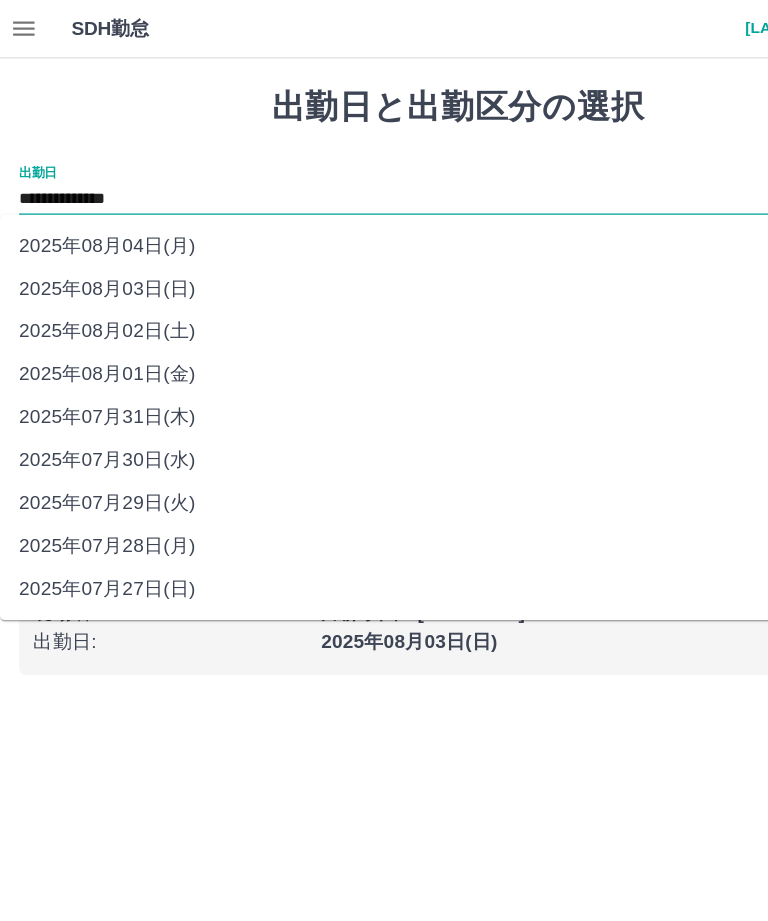 click on "2025年08月04日(月)" at bounding box center [368, 206] 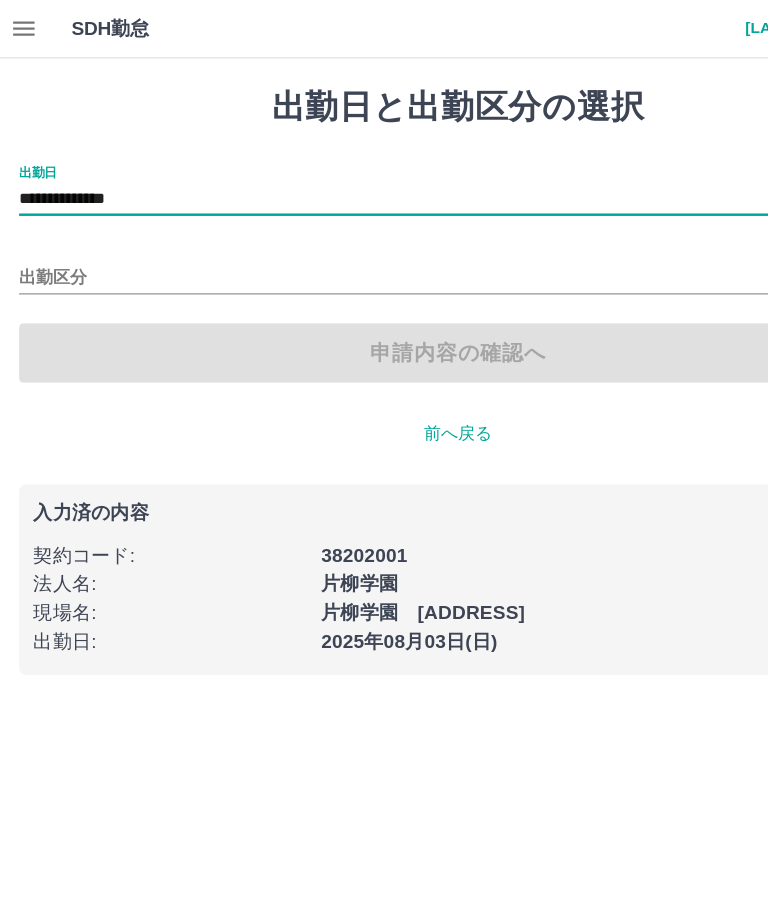 click on "出勤区分" at bounding box center (384, 233) 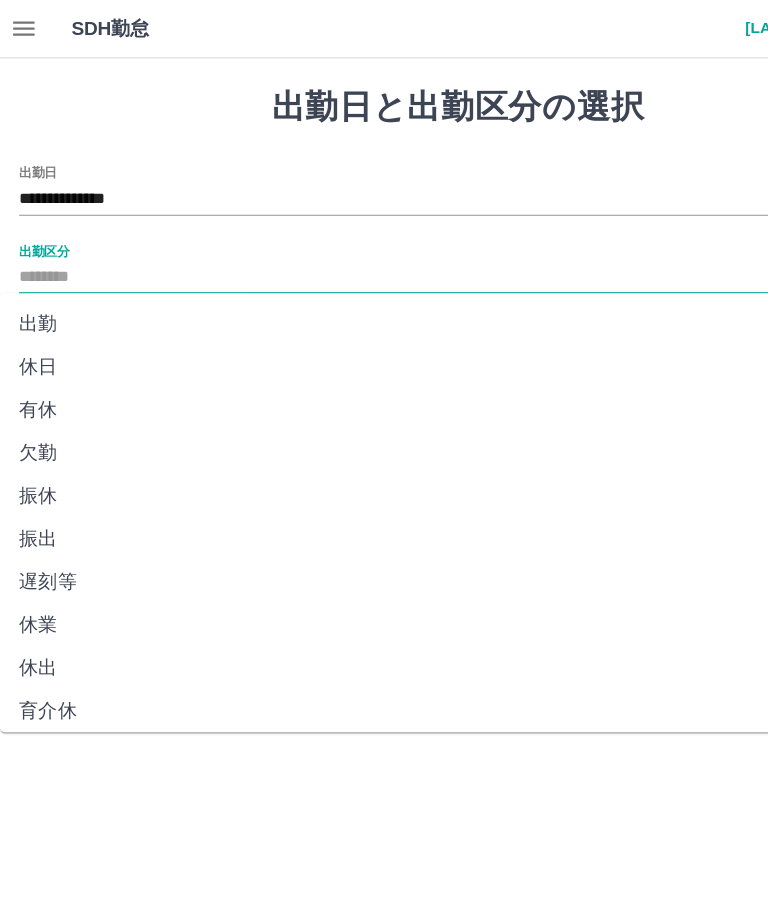 click on "出勤" at bounding box center (368, 272) 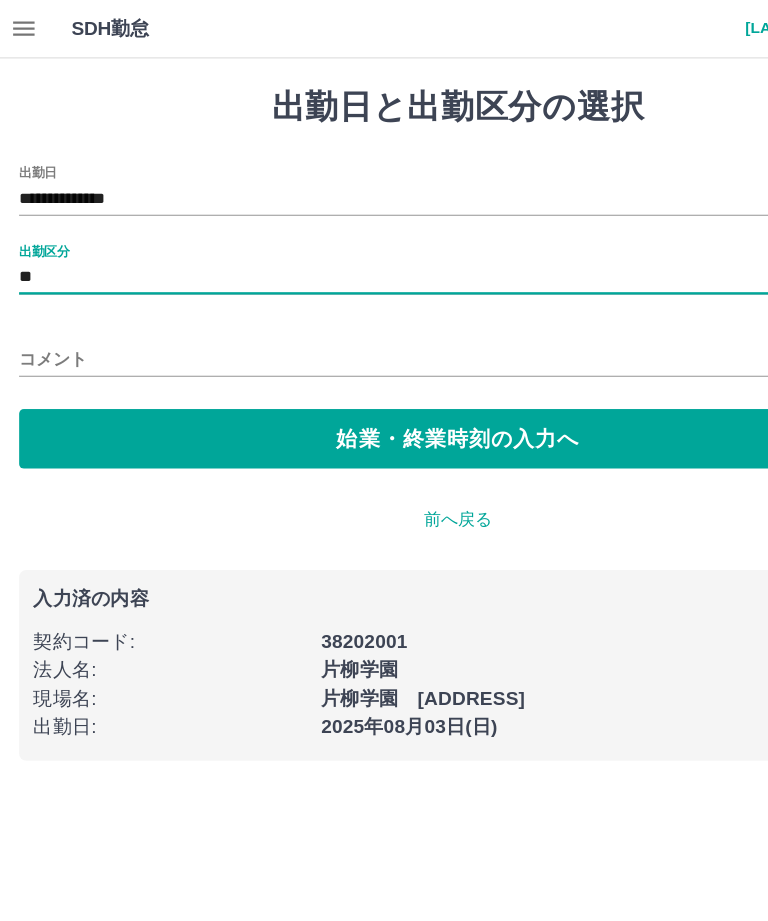 click on "始業・終業時刻の入力へ" at bounding box center (384, 368) 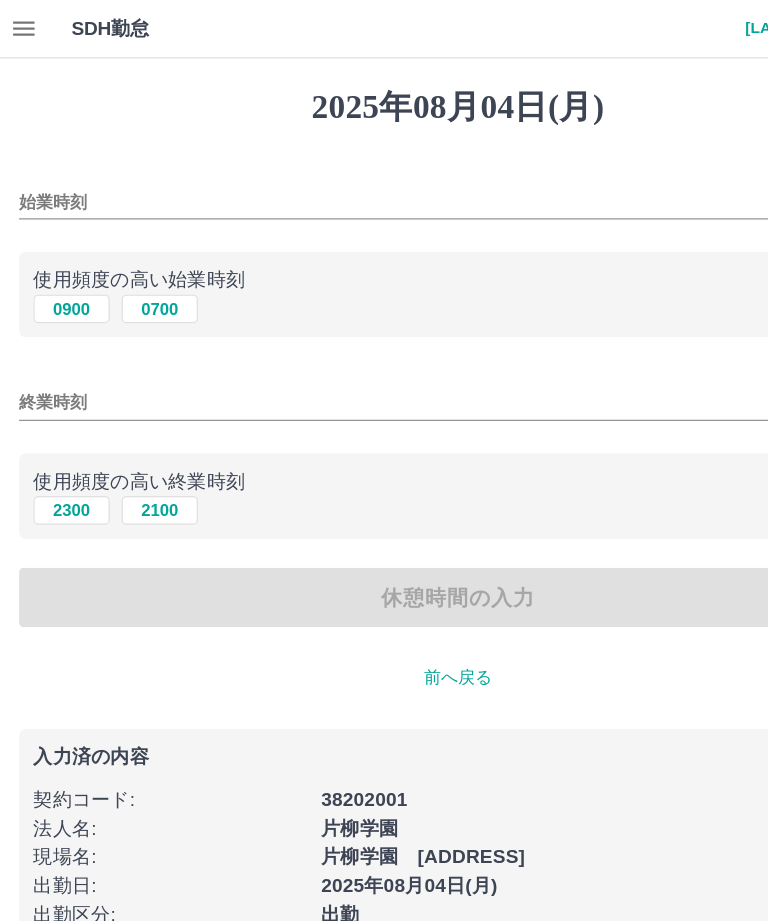 click on "0700" at bounding box center (134, 259) 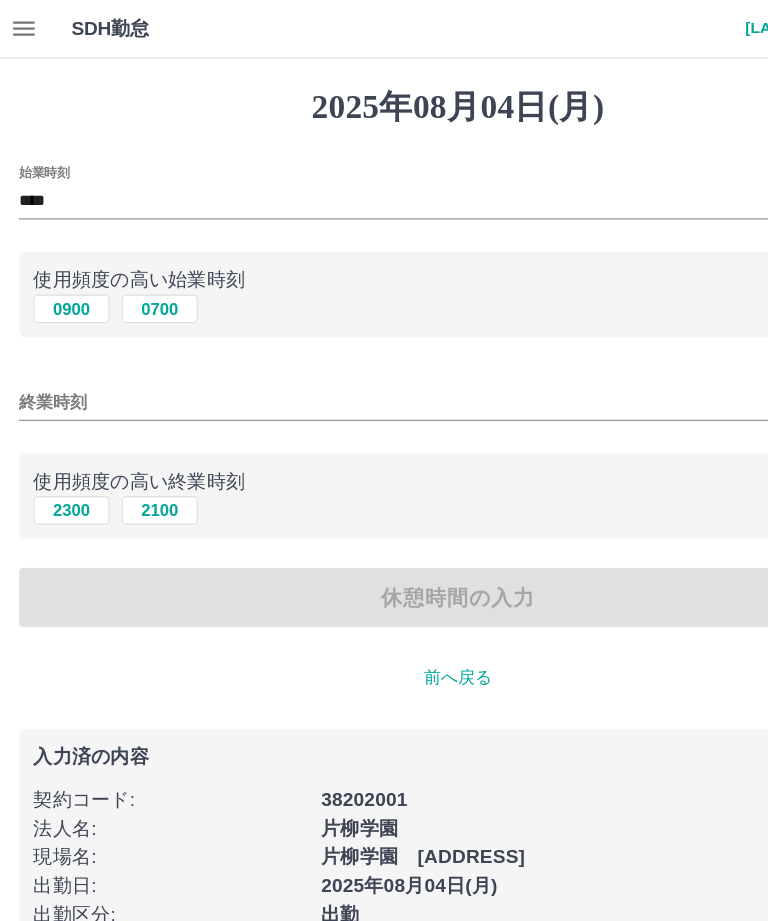click on "2300" at bounding box center [60, 428] 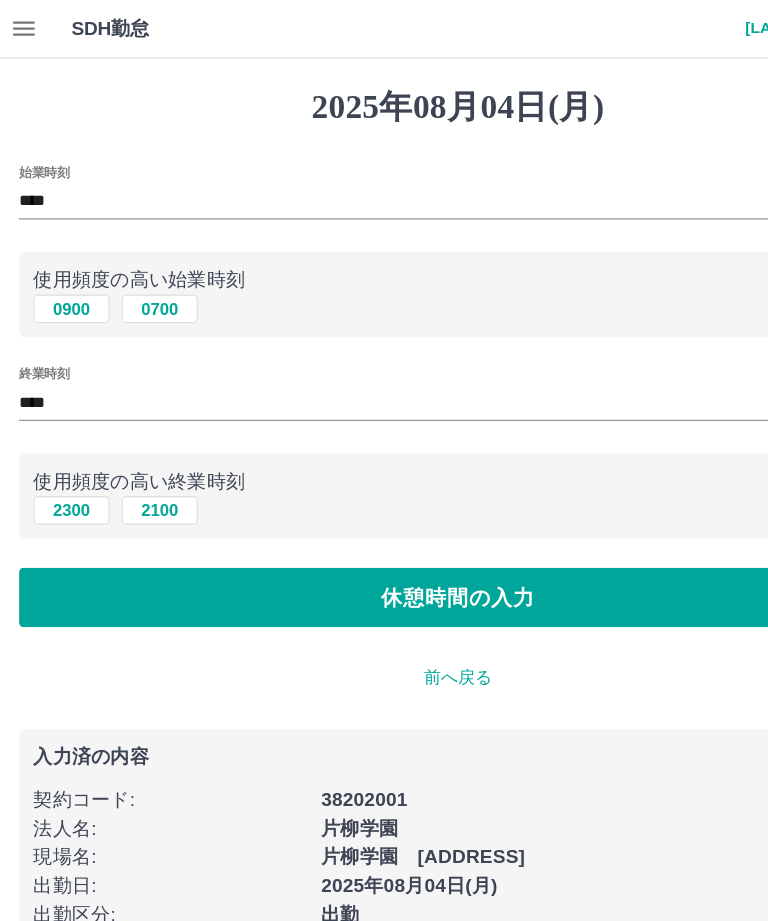 click on "休憩時間の入力" at bounding box center (384, 501) 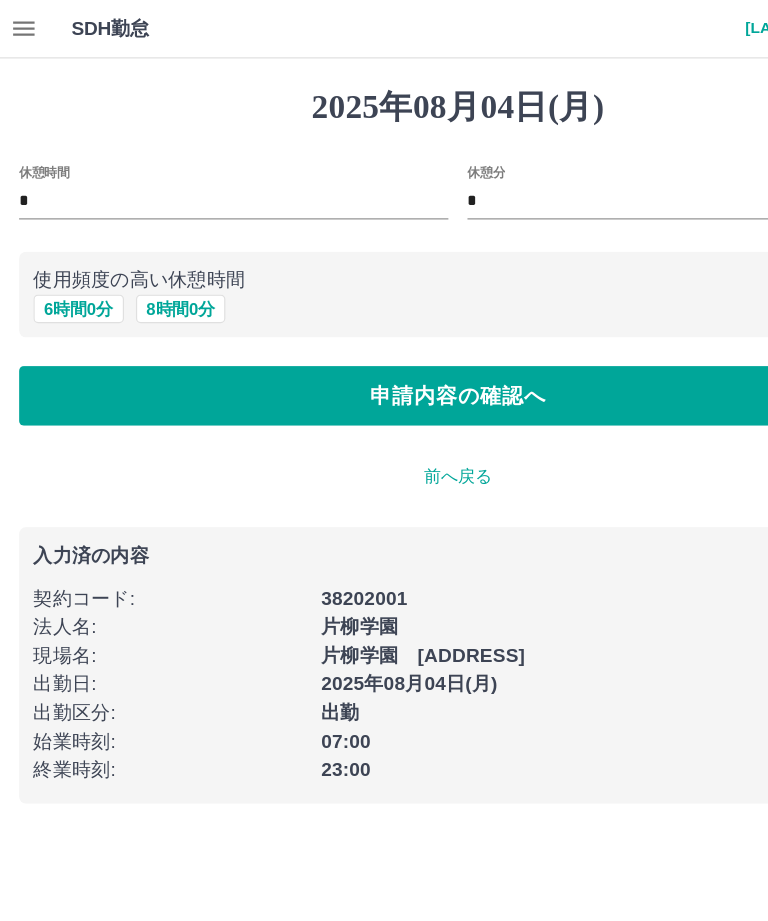 click on "8 時間 0 分" at bounding box center (152, 259) 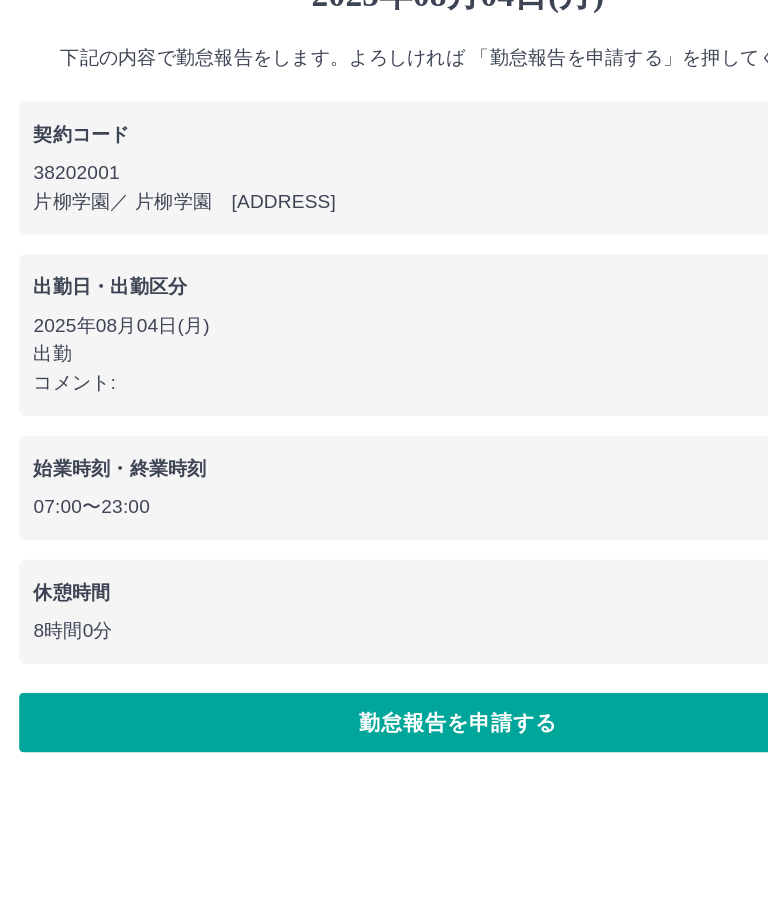 click on "勤怠報告を申請する" at bounding box center (384, 700) 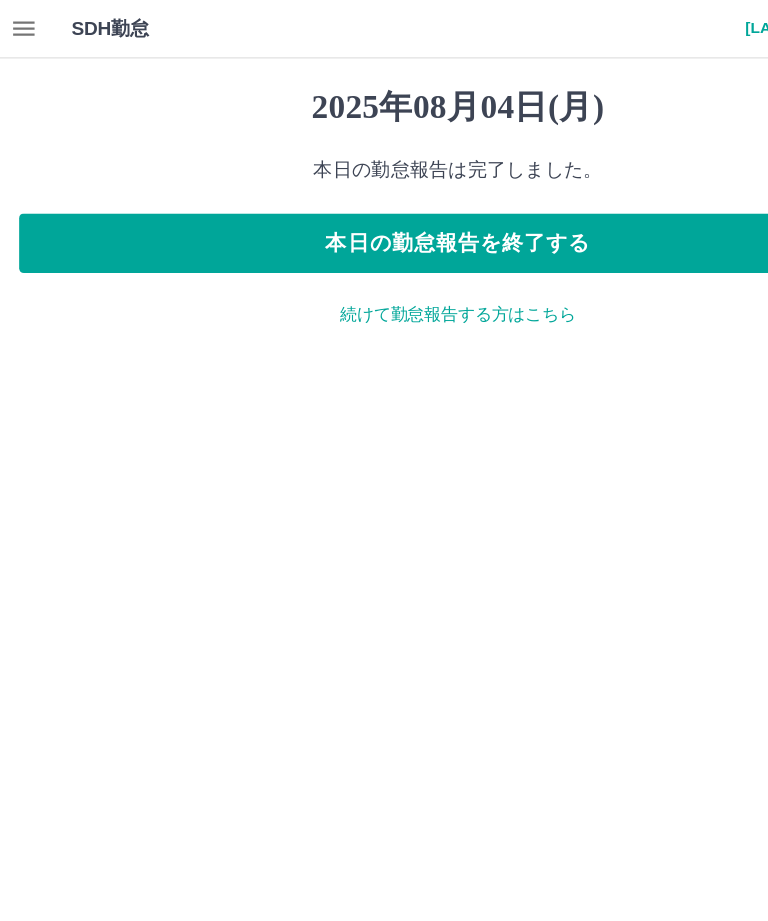 click on "本日の勤怠報告を終了する" at bounding box center (384, 204) 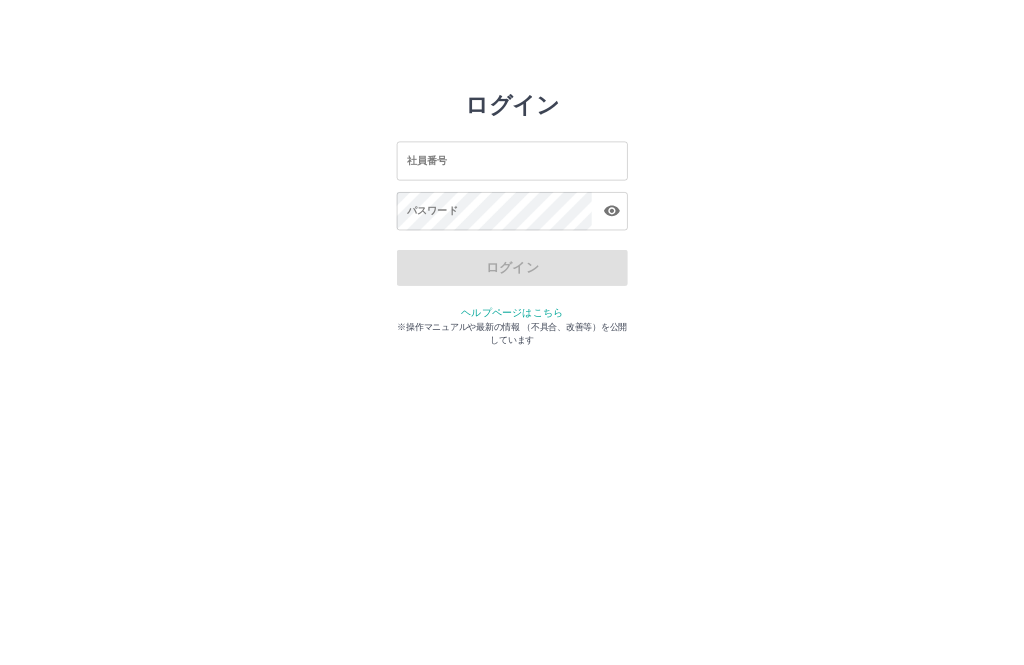 scroll, scrollTop: 0, scrollLeft: 0, axis: both 